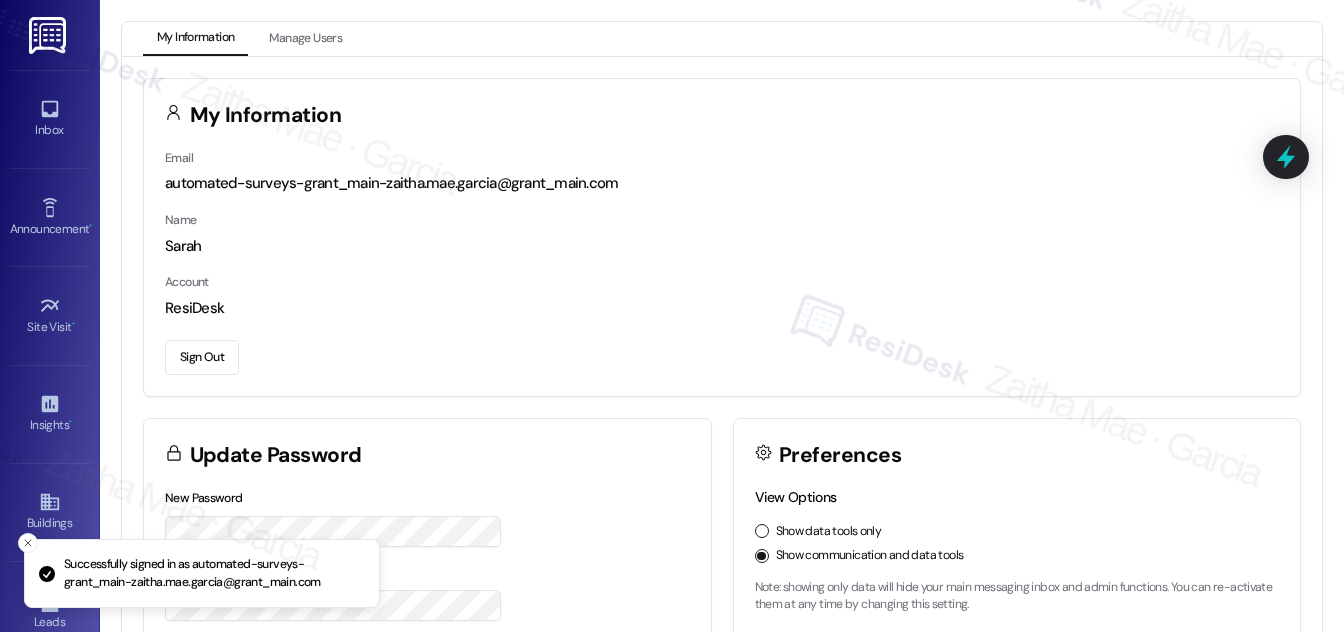 scroll, scrollTop: 0, scrollLeft: 0, axis: both 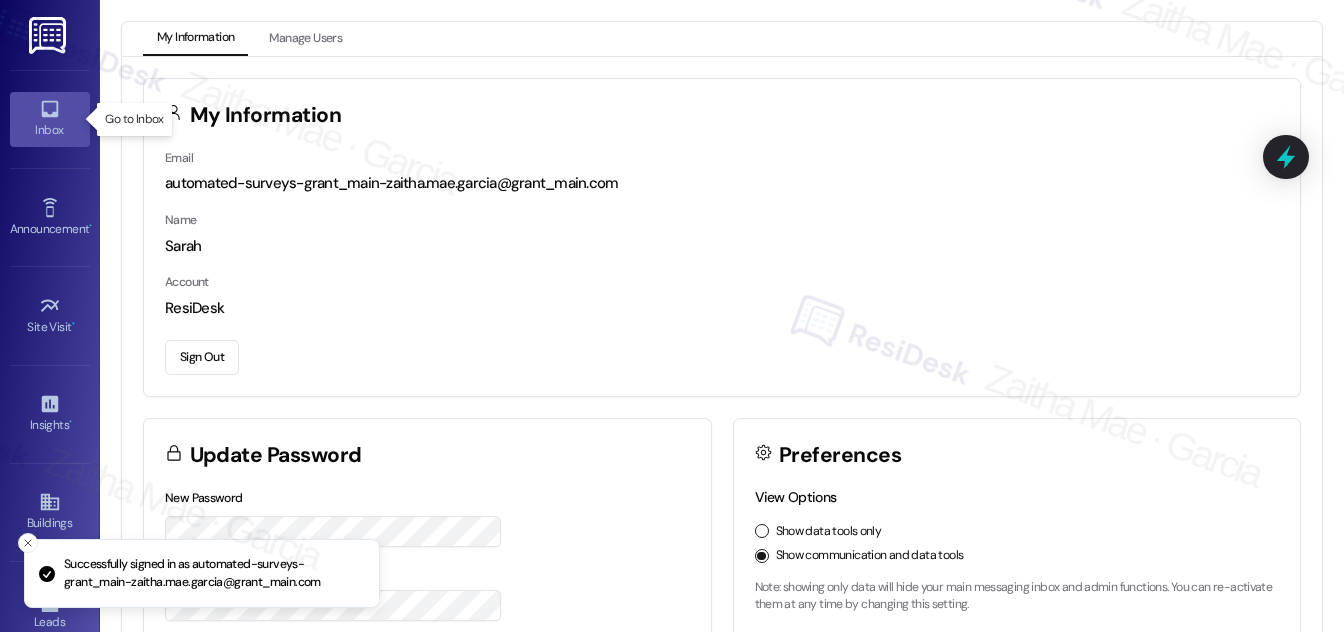 click on "Inbox" at bounding box center [50, 130] 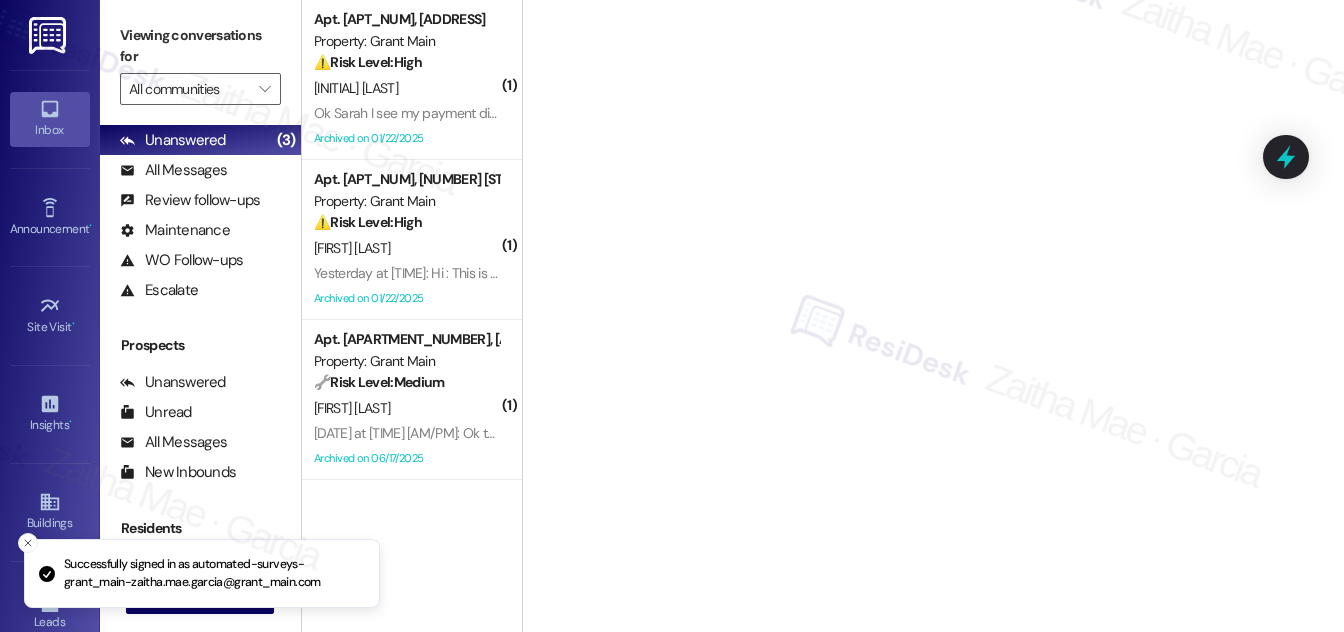 scroll, scrollTop: 264, scrollLeft: 0, axis: vertical 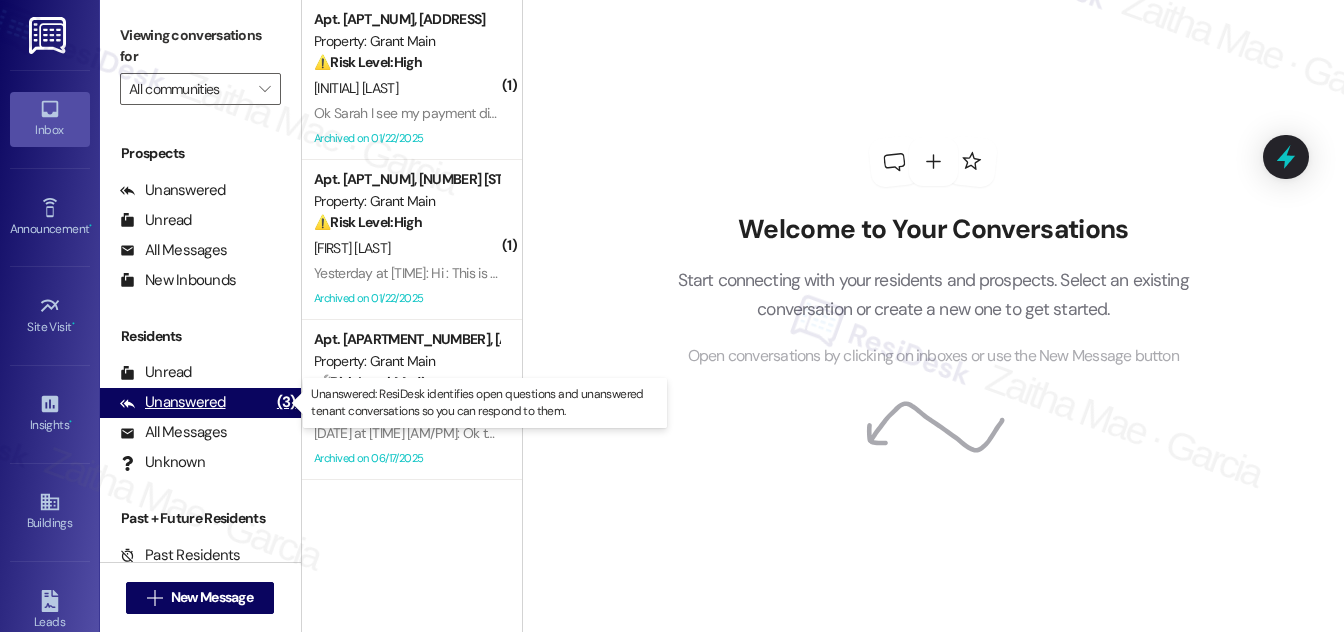 click on "Unanswered" at bounding box center (173, 402) 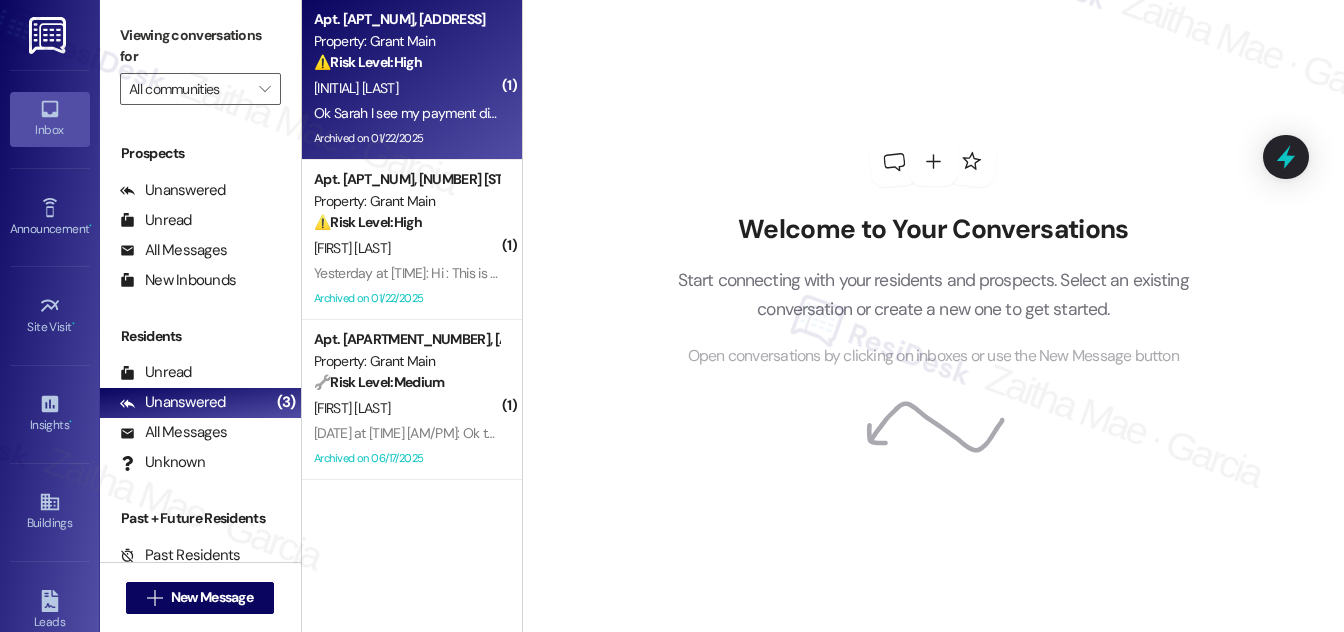 click on "[INITIAL] [LAST]" at bounding box center (406, 88) 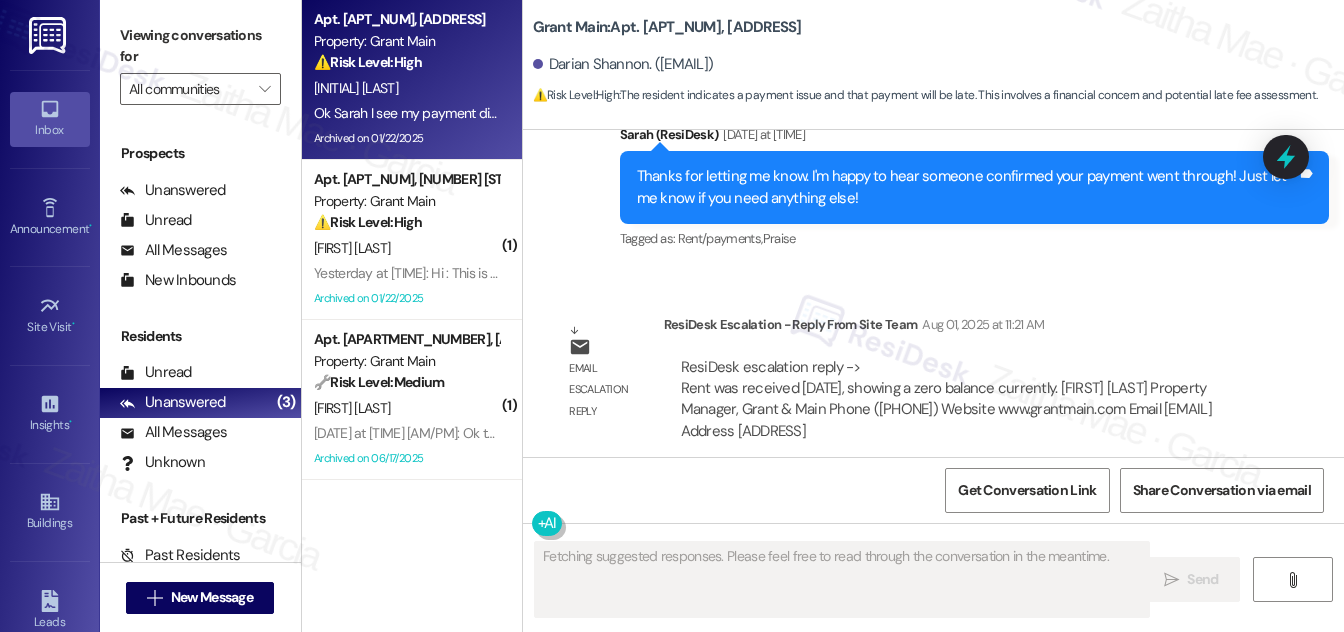 scroll, scrollTop: 27467, scrollLeft: 0, axis: vertical 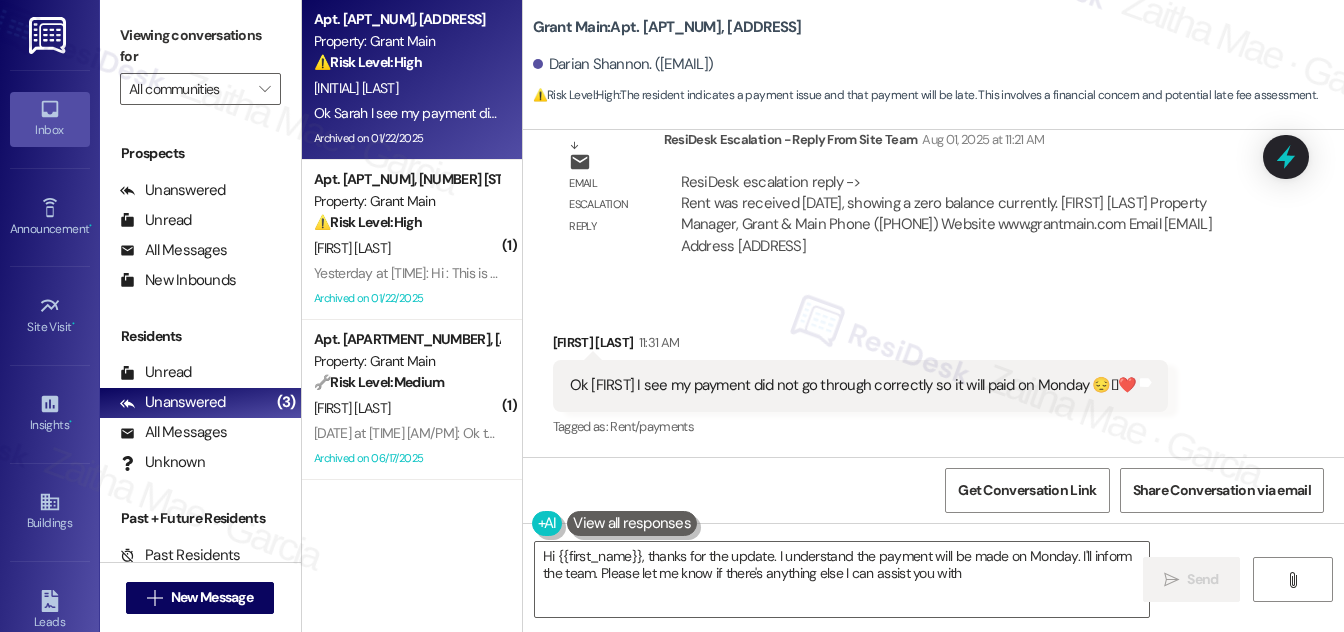 type on "Hi {{first_name}}, thanks for the update. I understand the payment will be made on Monday. I'll inform the team. Please let me know if there's anything else I can assist you with!" 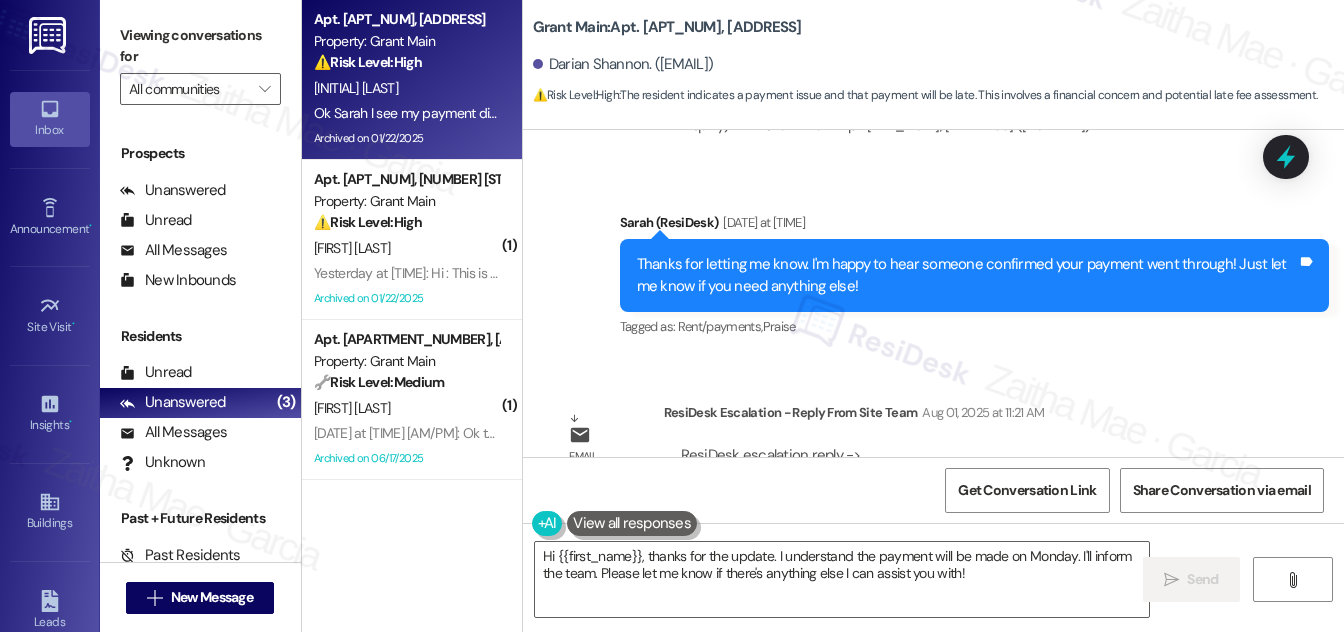 scroll, scrollTop: 27467, scrollLeft: 0, axis: vertical 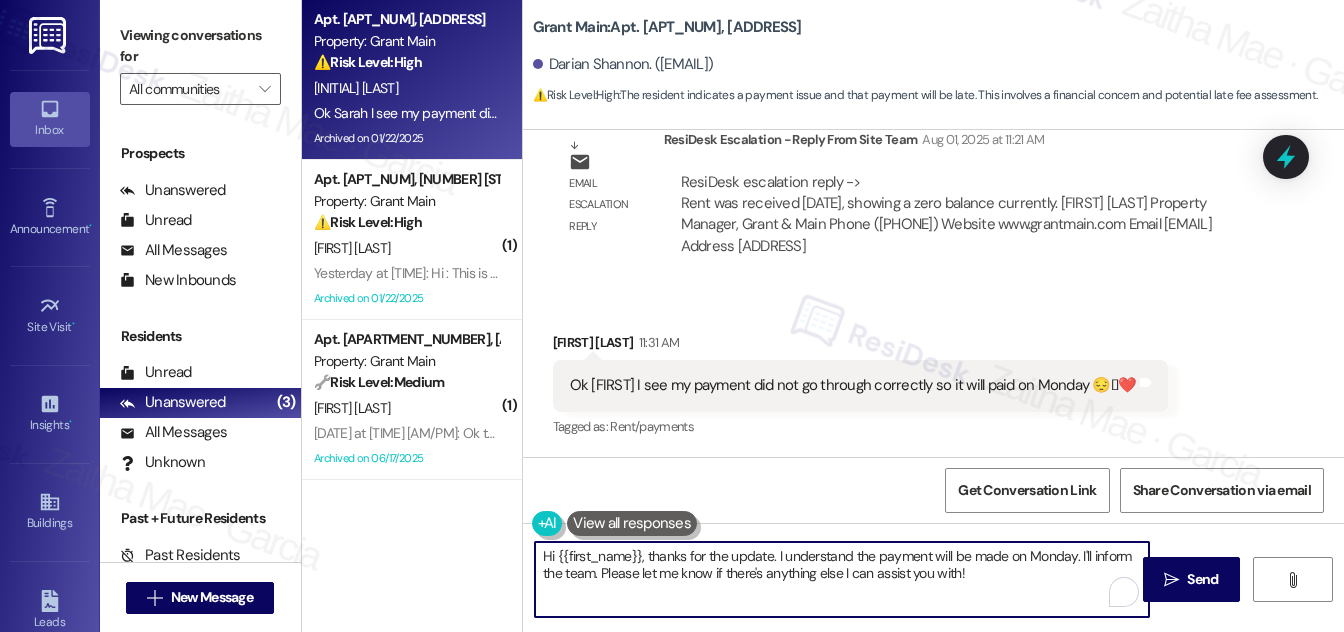 click on "Hi {{first_name}}, thanks for the update. I understand the payment will be made on Monday. I'll inform the team. Please let me know if there's anything else I can assist you with!" at bounding box center (842, 579) 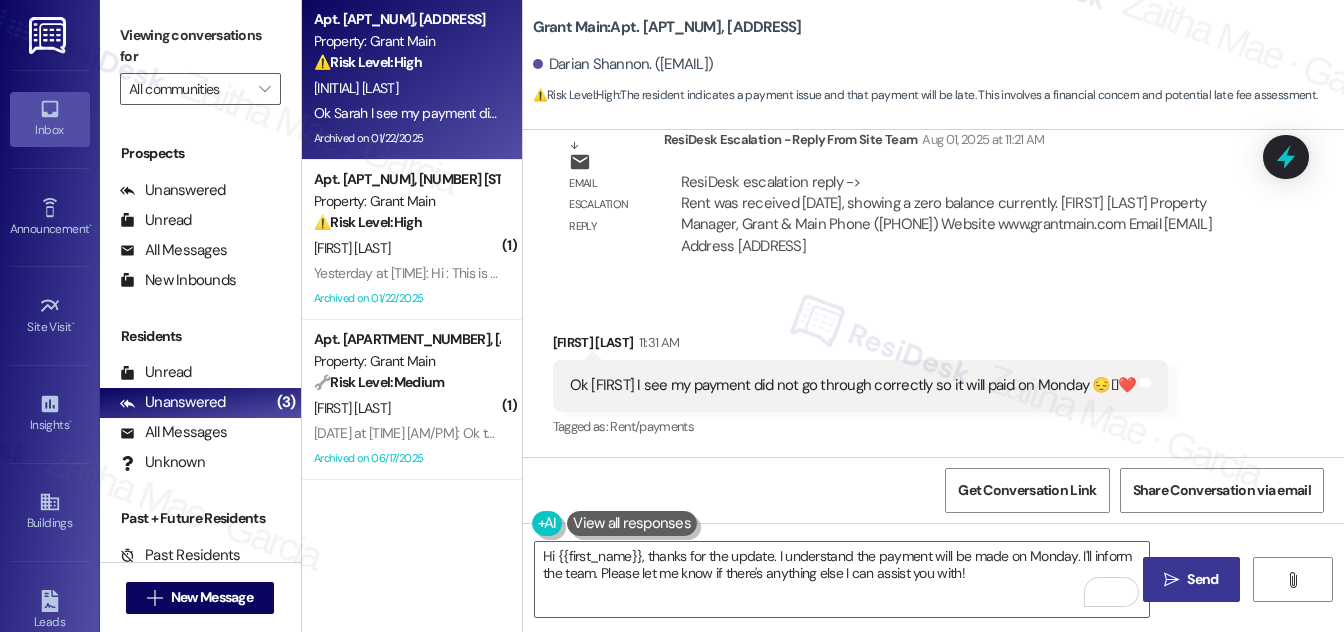 click on "Send" at bounding box center [1202, 579] 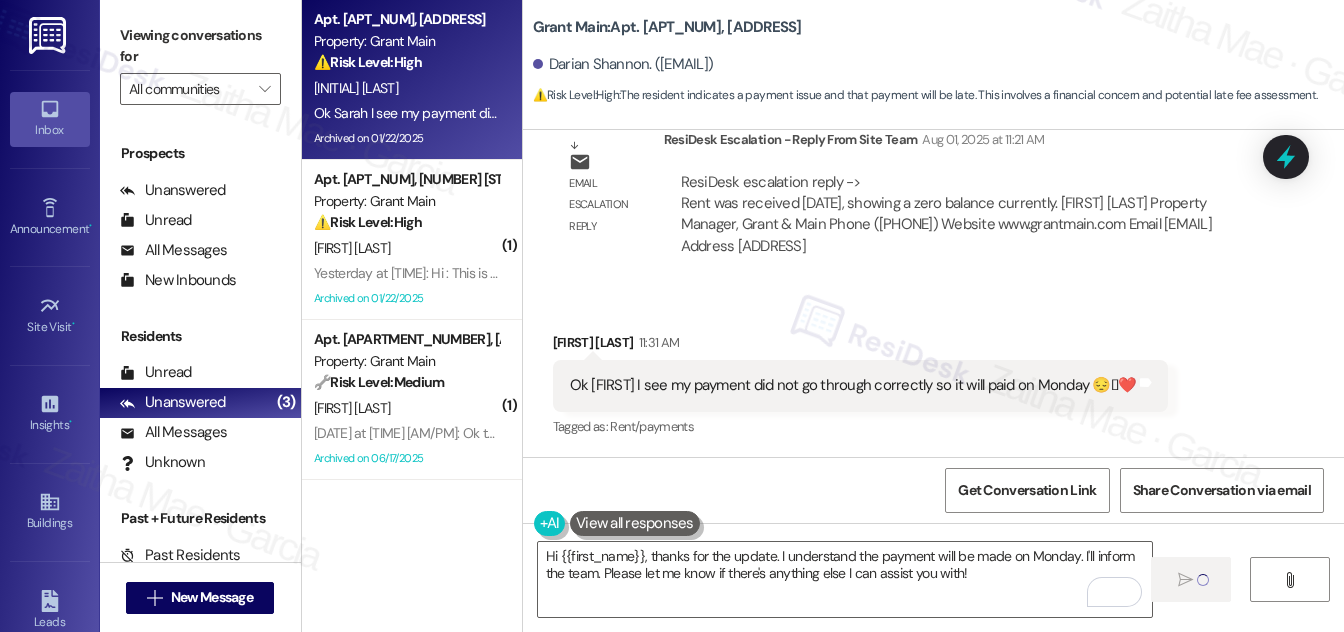 type 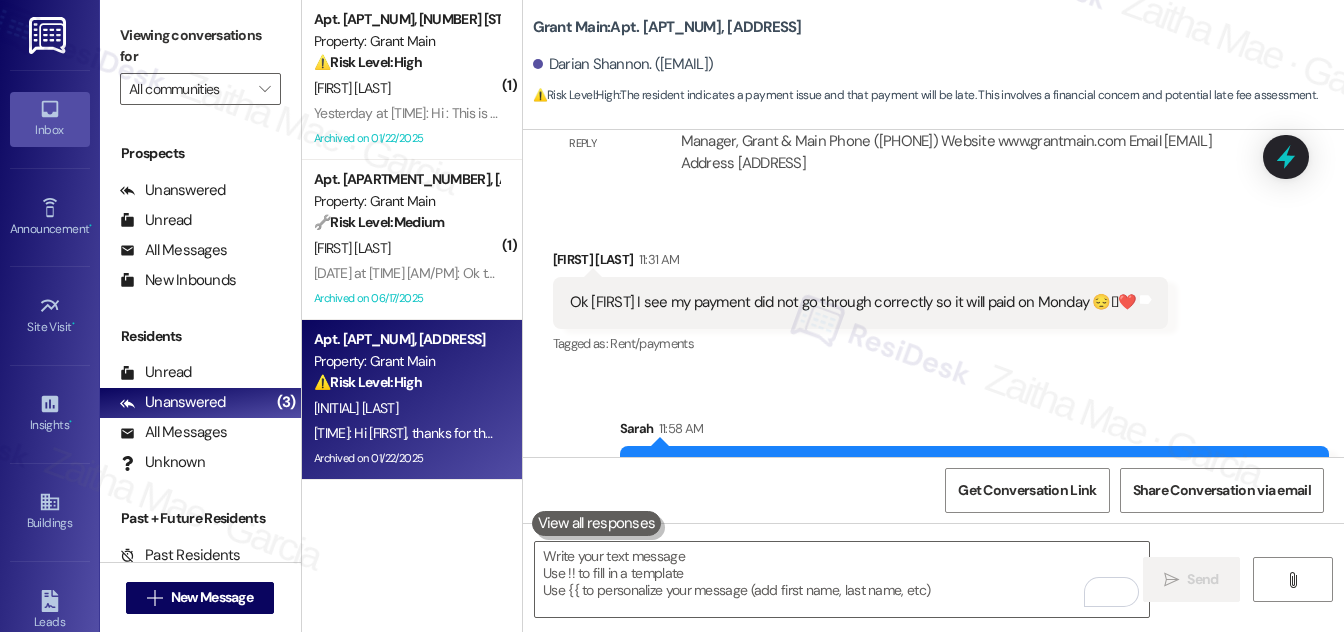scroll, scrollTop: 27628, scrollLeft: 0, axis: vertical 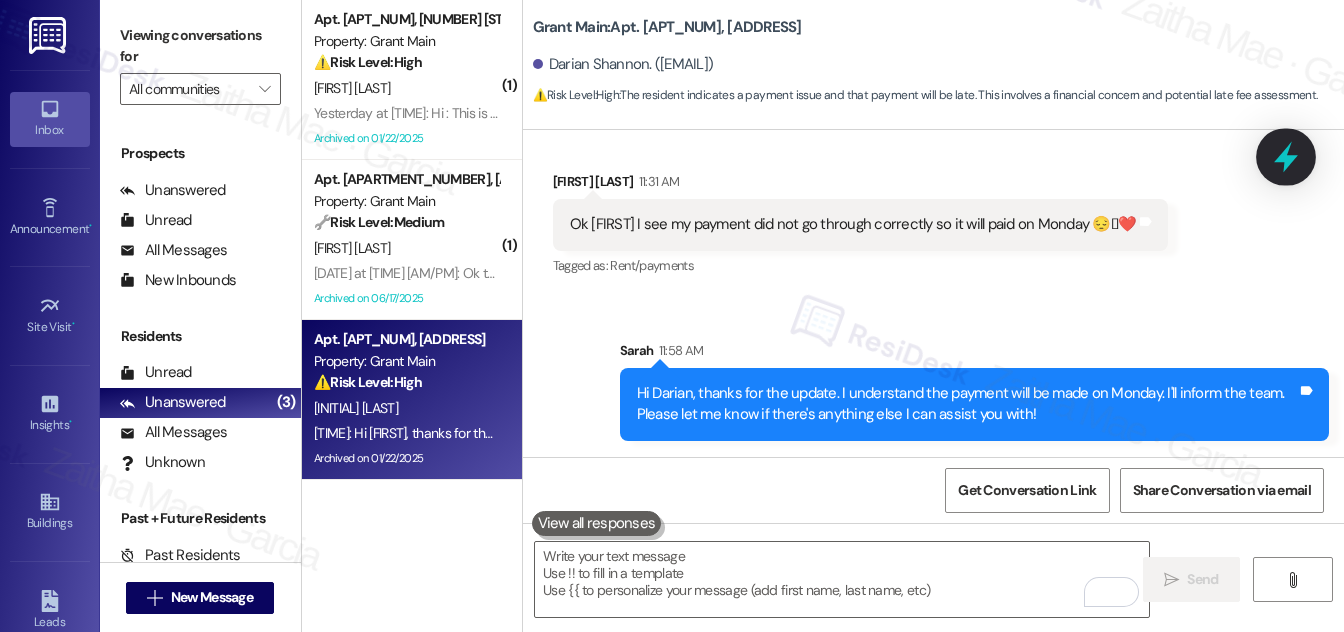click 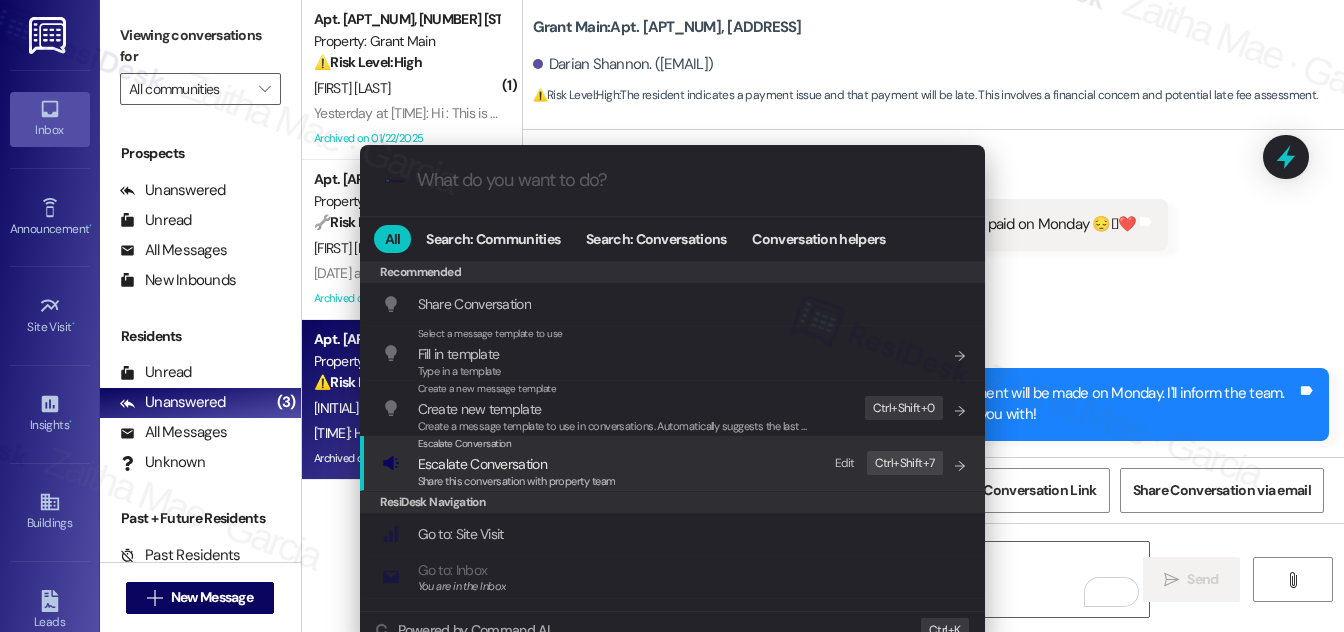click on "Escalate Conversation" at bounding box center (482, 464) 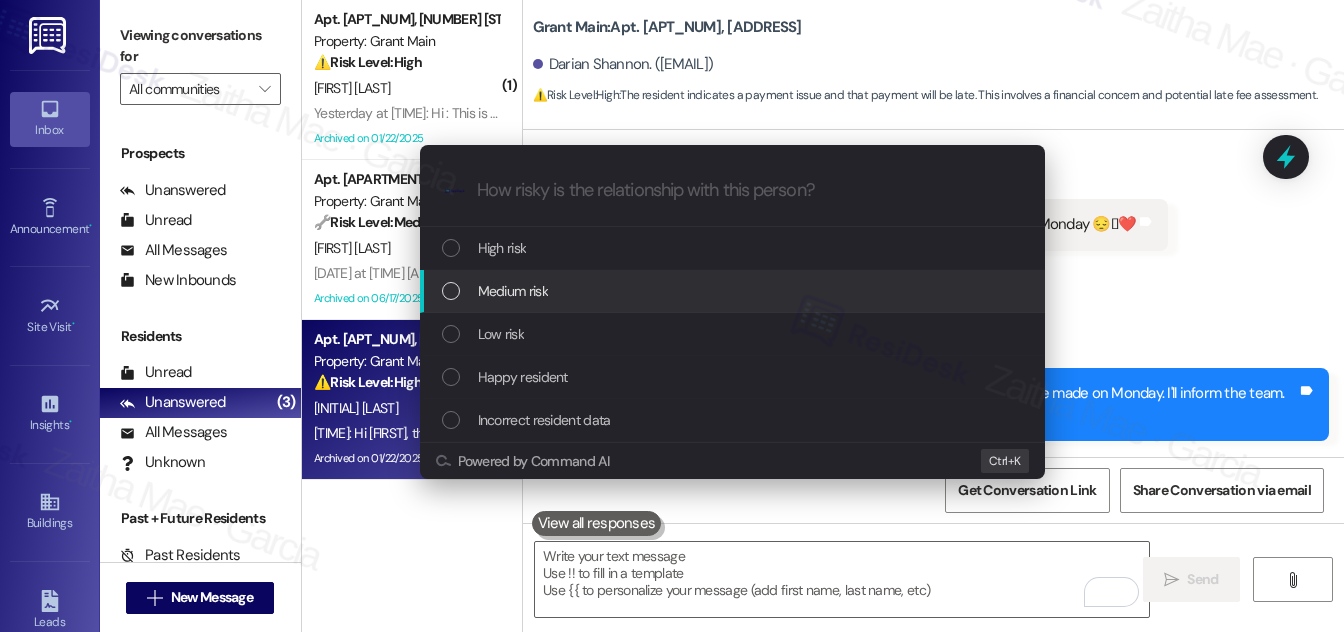 click on "Medium risk" at bounding box center [513, 291] 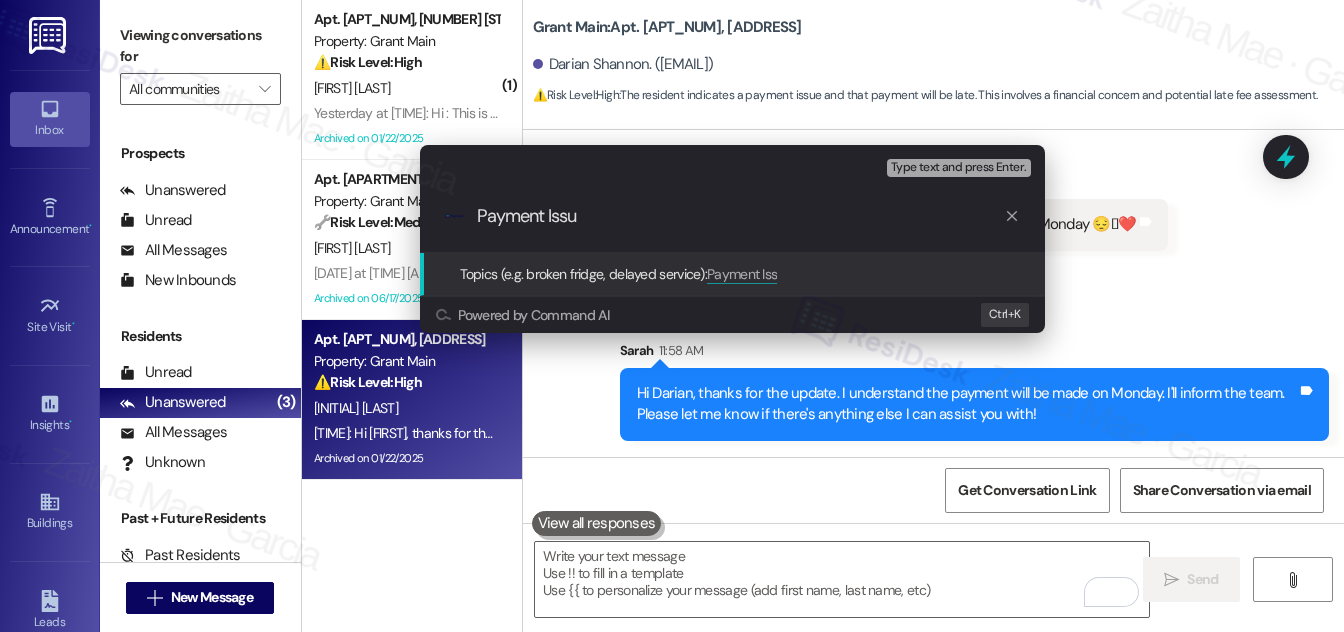 type on "Payment Issue" 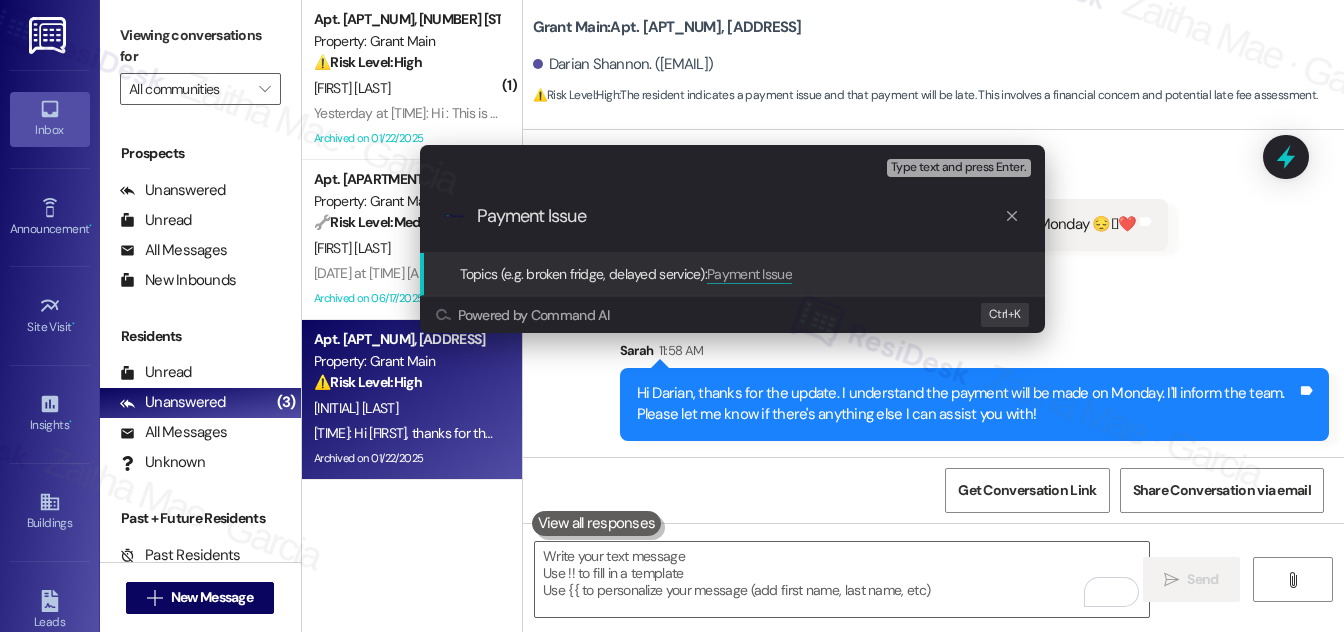 type 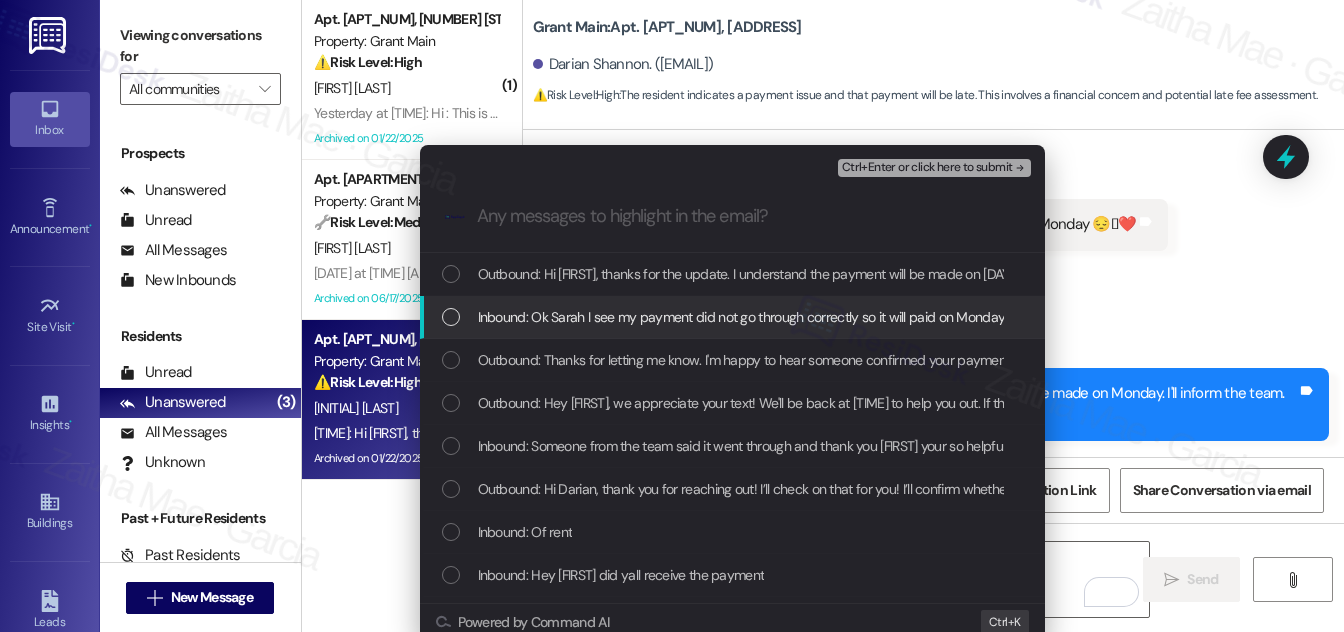 click on "Inbound: Ok Sarah I see my payment did not go through correctly so it will paid on Monday 😔🥹❤️" at bounding box center (732, 317) 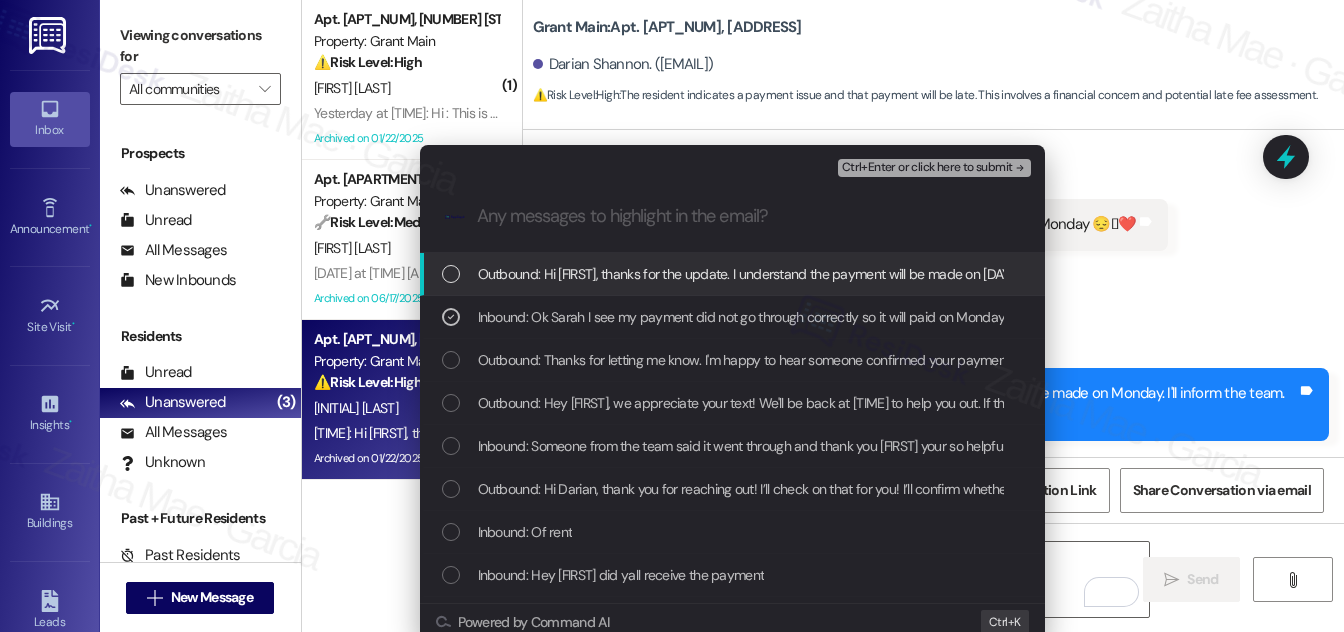 click on "Ctrl+Enter or click here to submit" at bounding box center [927, 168] 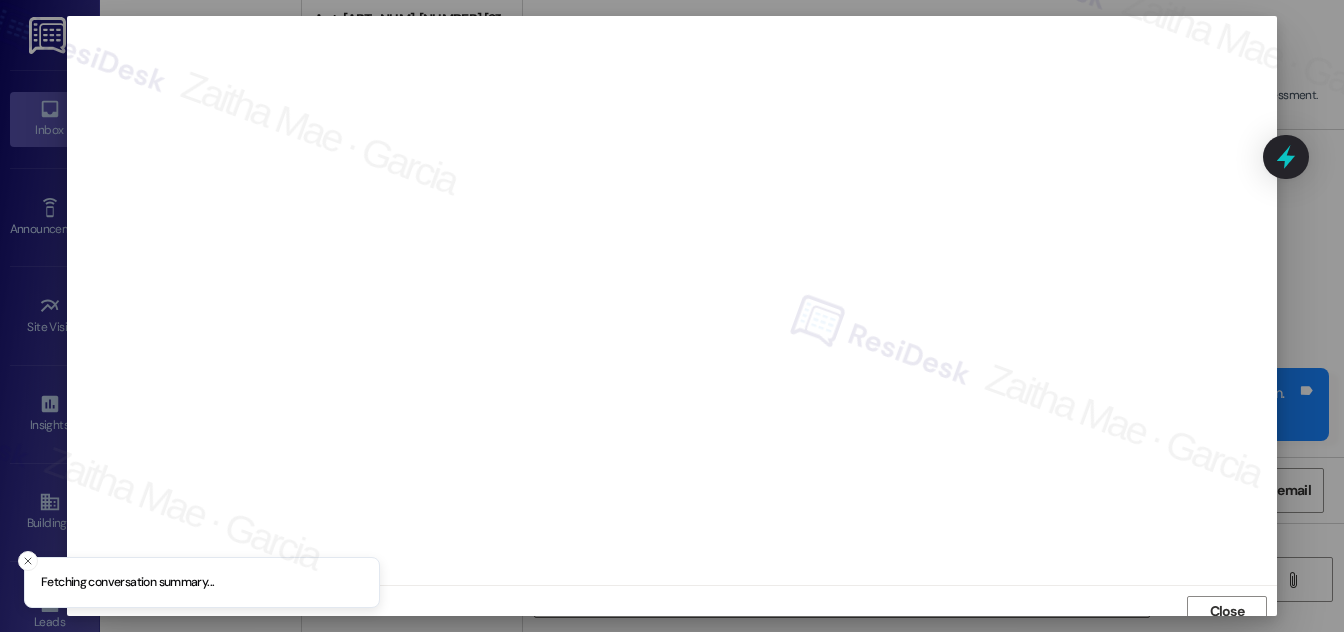 scroll, scrollTop: 11, scrollLeft: 0, axis: vertical 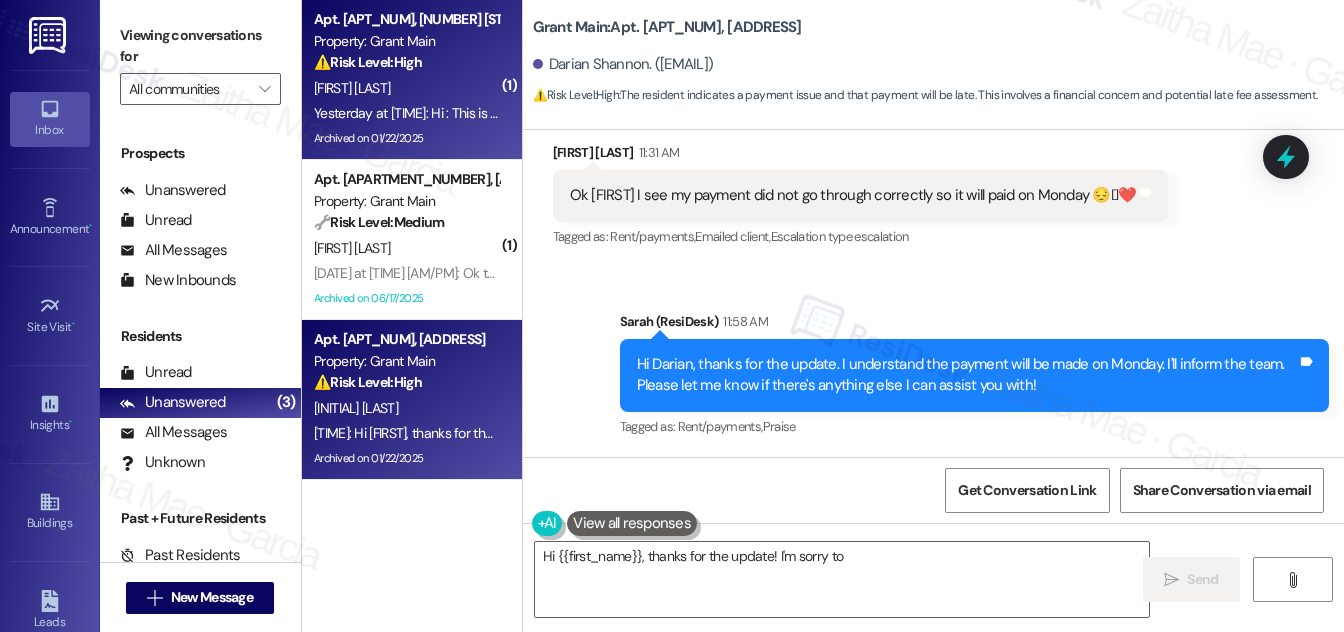 type on "Hi {{first_name}}, thanks for the update! I'm sorry to hear" 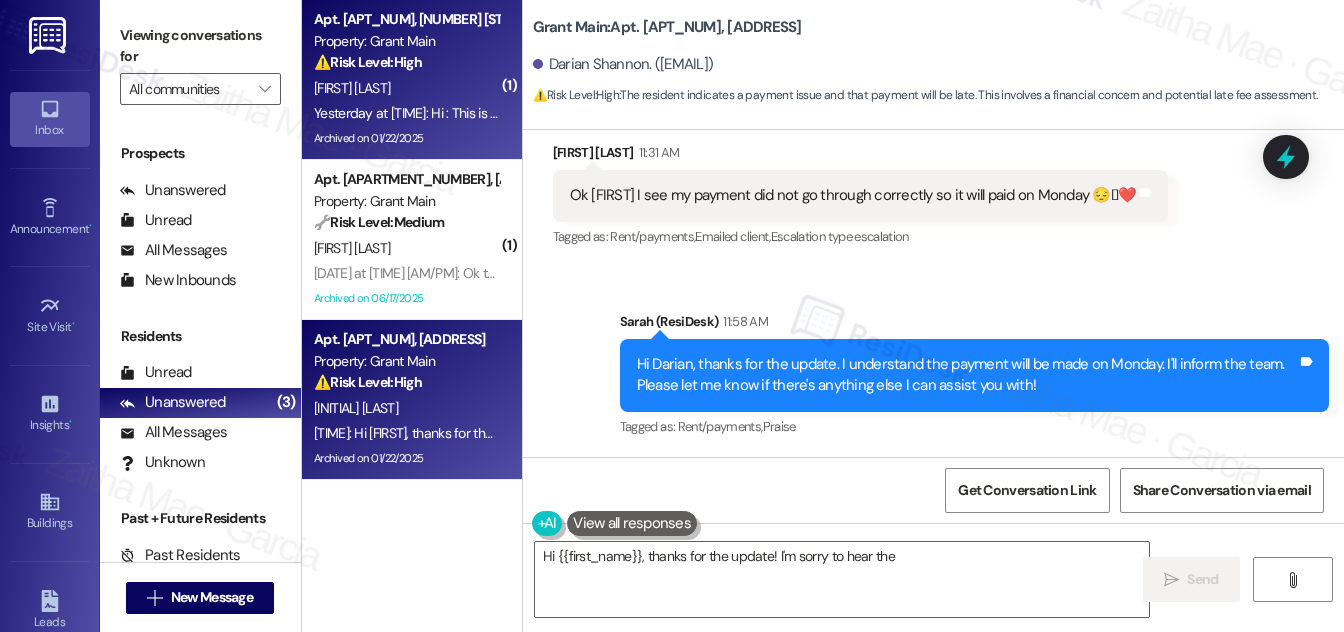 click on "[FIRST] [LAST]" at bounding box center (406, 88) 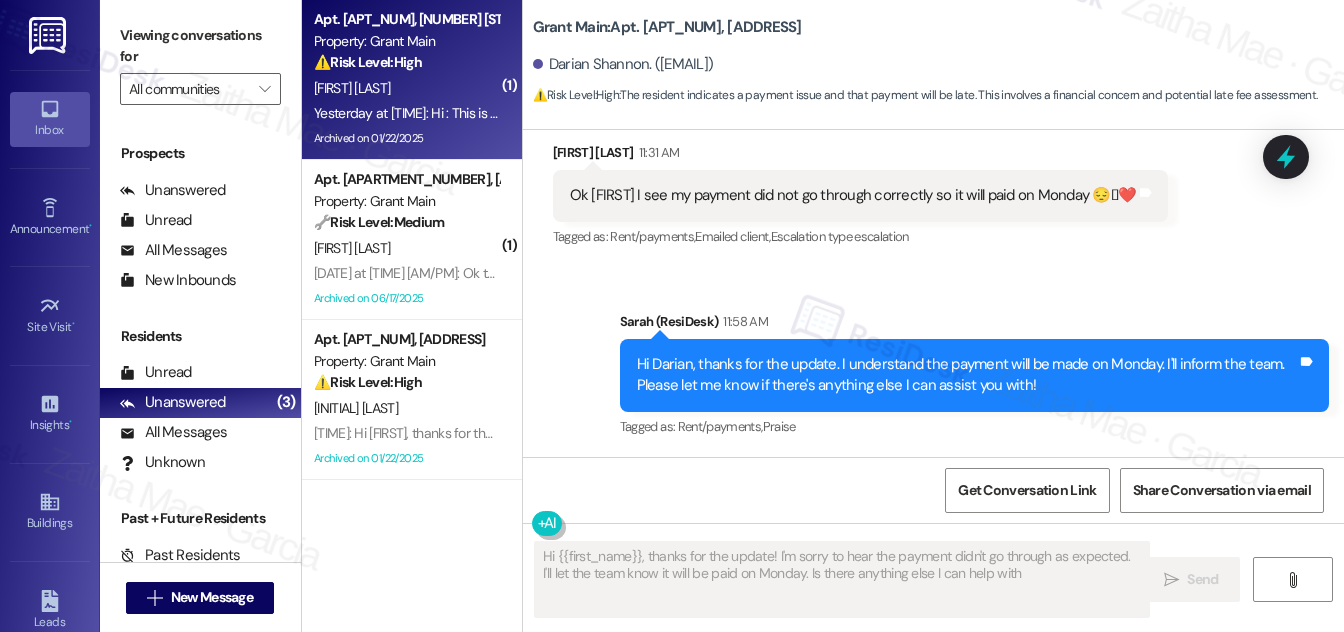 type on "Hi {{first_name}}, thanks for the update! I'm sorry to hear the payment didn't go through as expected. I'll let the team know it will be paid on Monday. Is there anything else I can help with?" 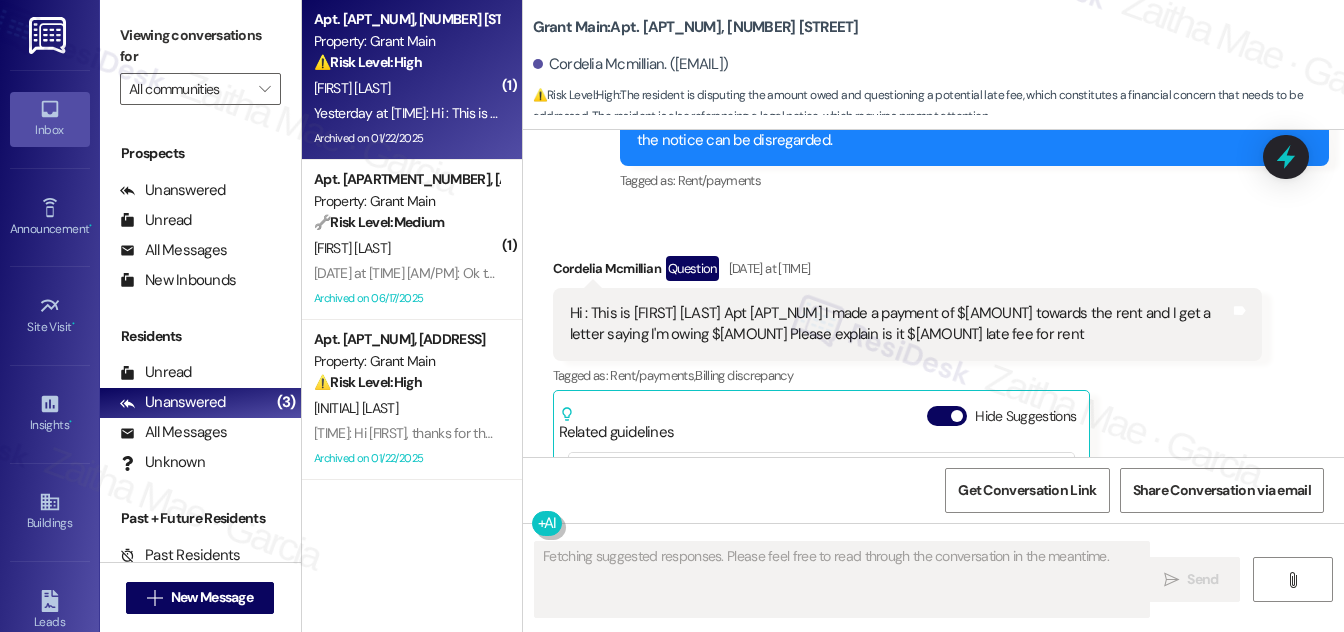 scroll, scrollTop: 18400, scrollLeft: 0, axis: vertical 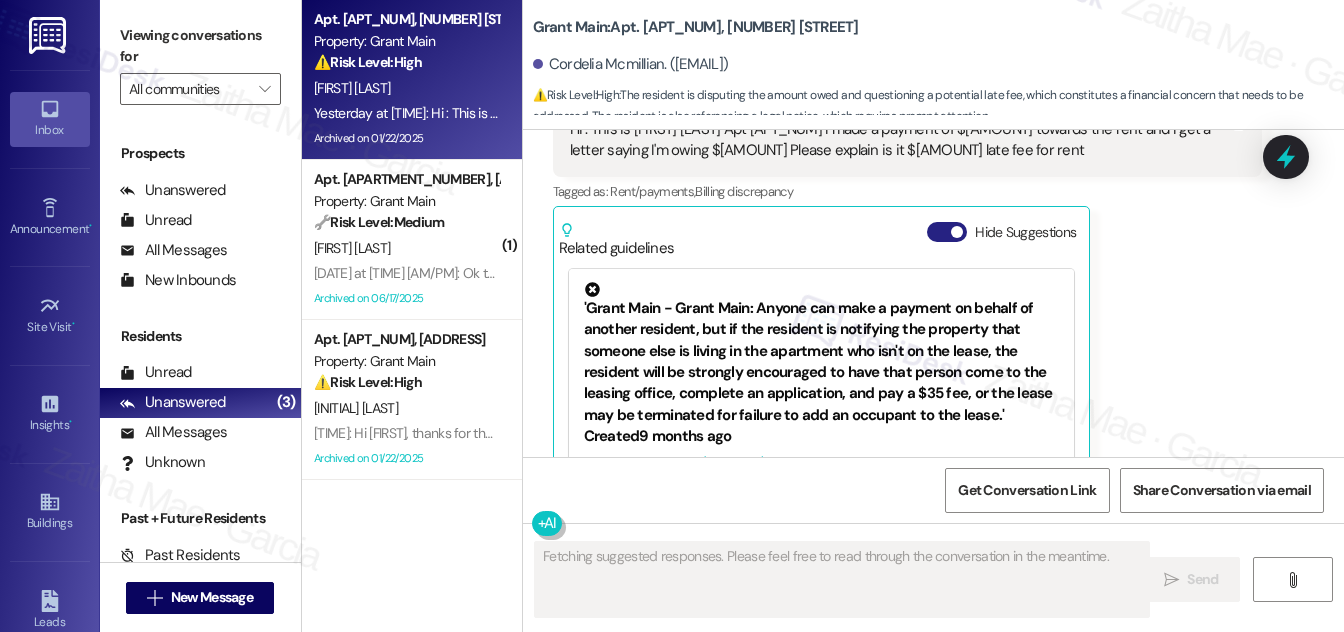 click on "Hide Suggestions" at bounding box center [947, 232] 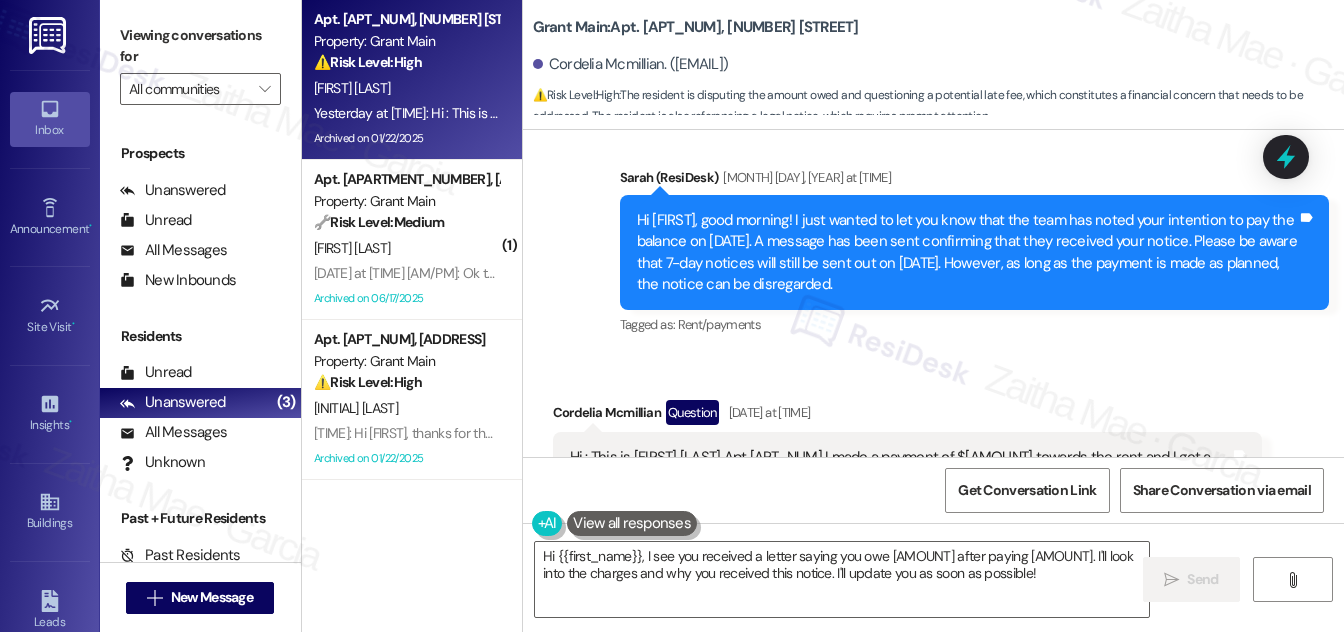 scroll, scrollTop: 18147, scrollLeft: 0, axis: vertical 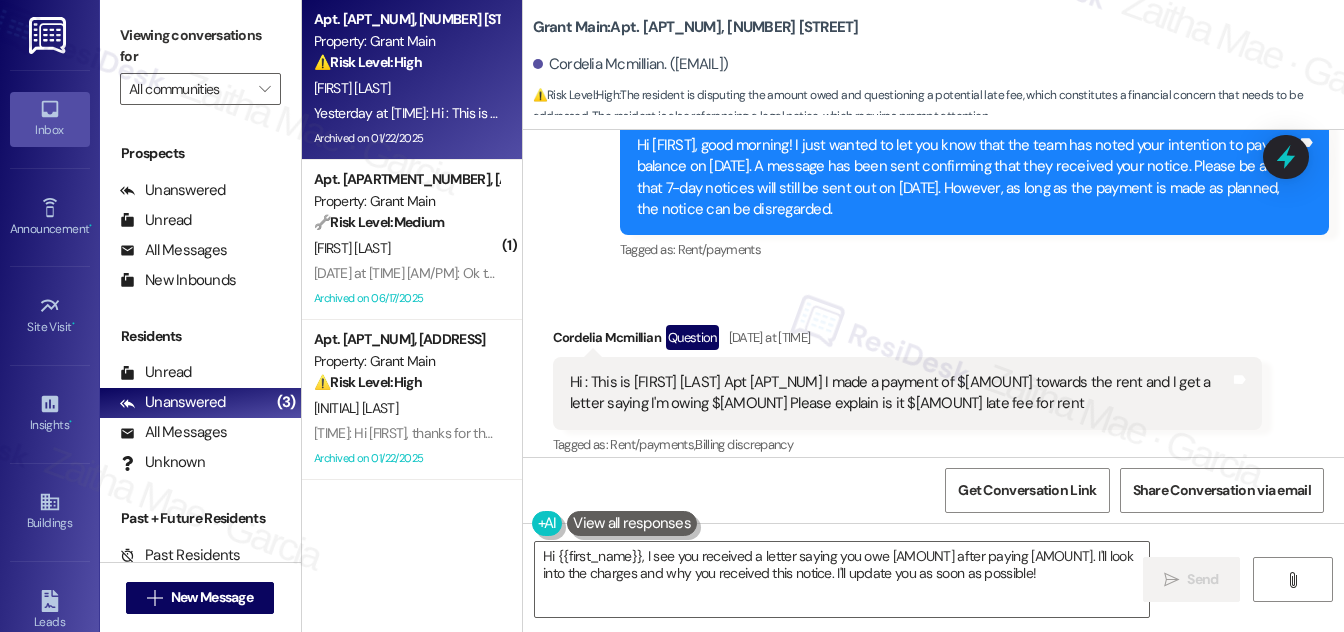 click on "Show suggestions" at bounding box center [943, 485] 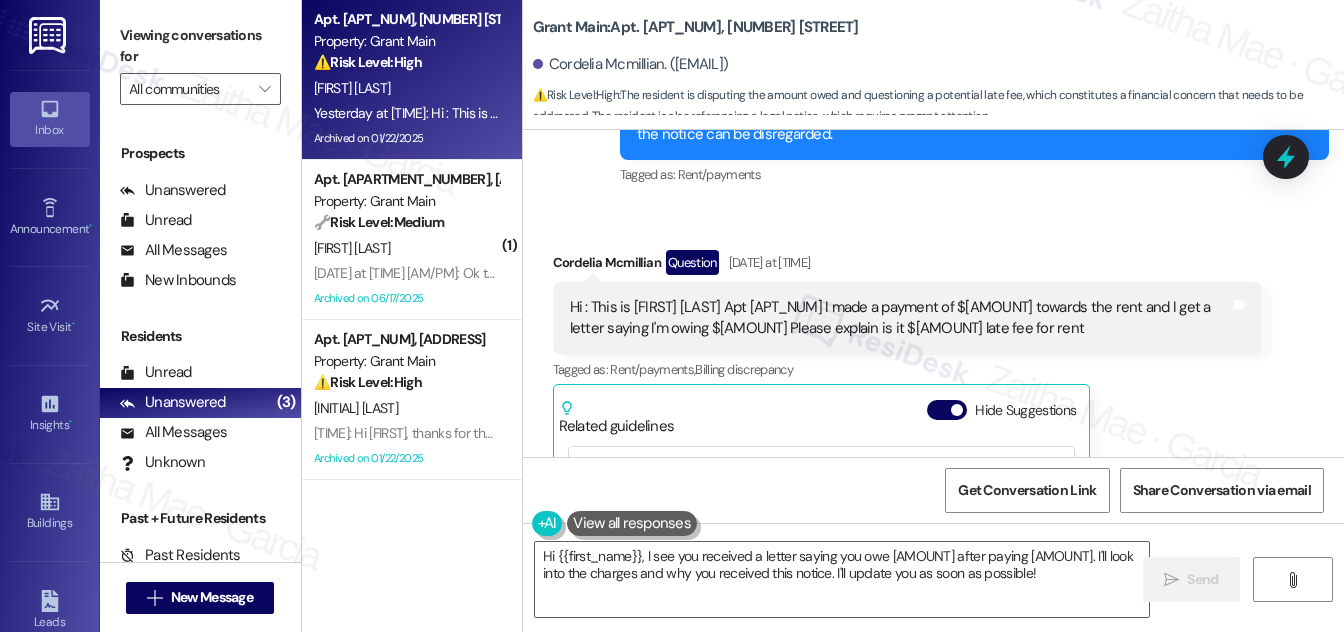 scroll, scrollTop: 18329, scrollLeft: 0, axis: vertical 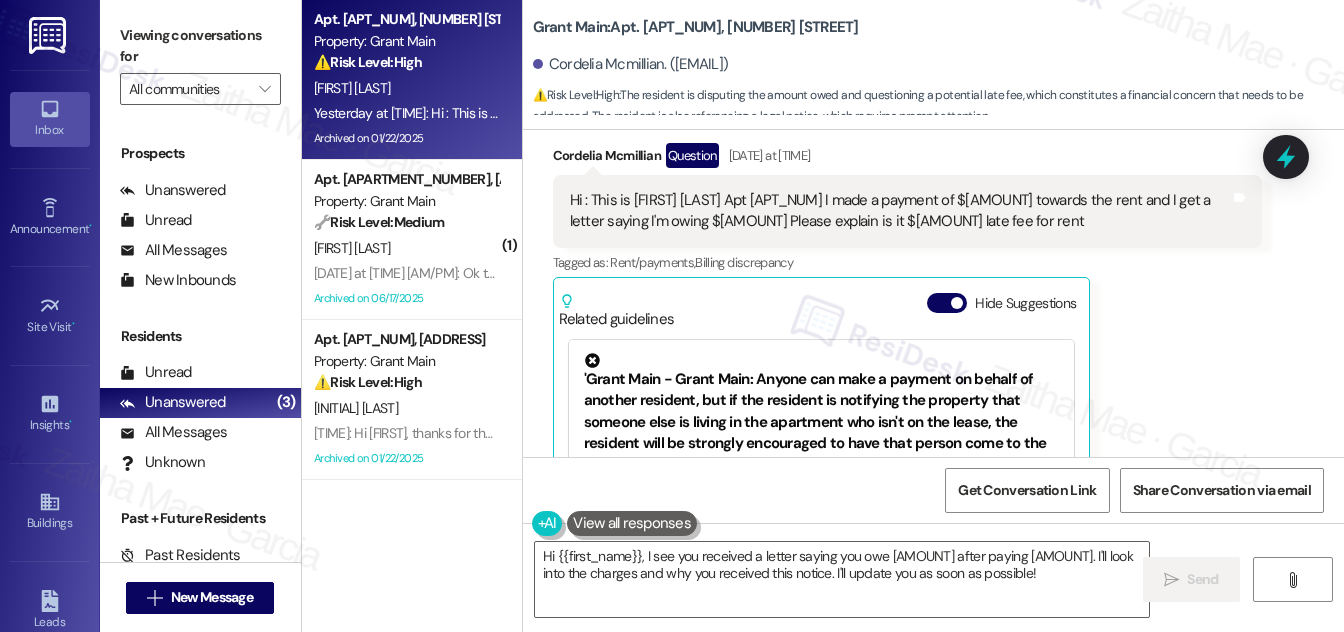 drag, startPoint x: 986, startPoint y: 383, endPoint x: 766, endPoint y: 220, distance: 273.8047 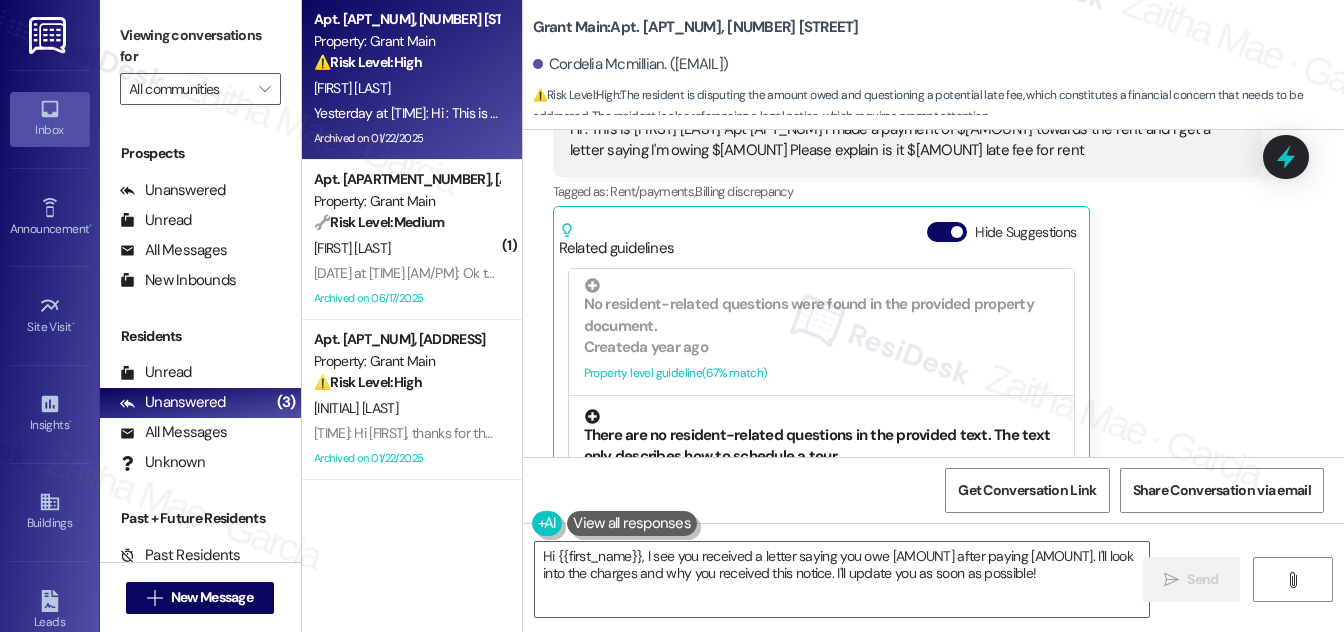 scroll, scrollTop: 2583, scrollLeft: 0, axis: vertical 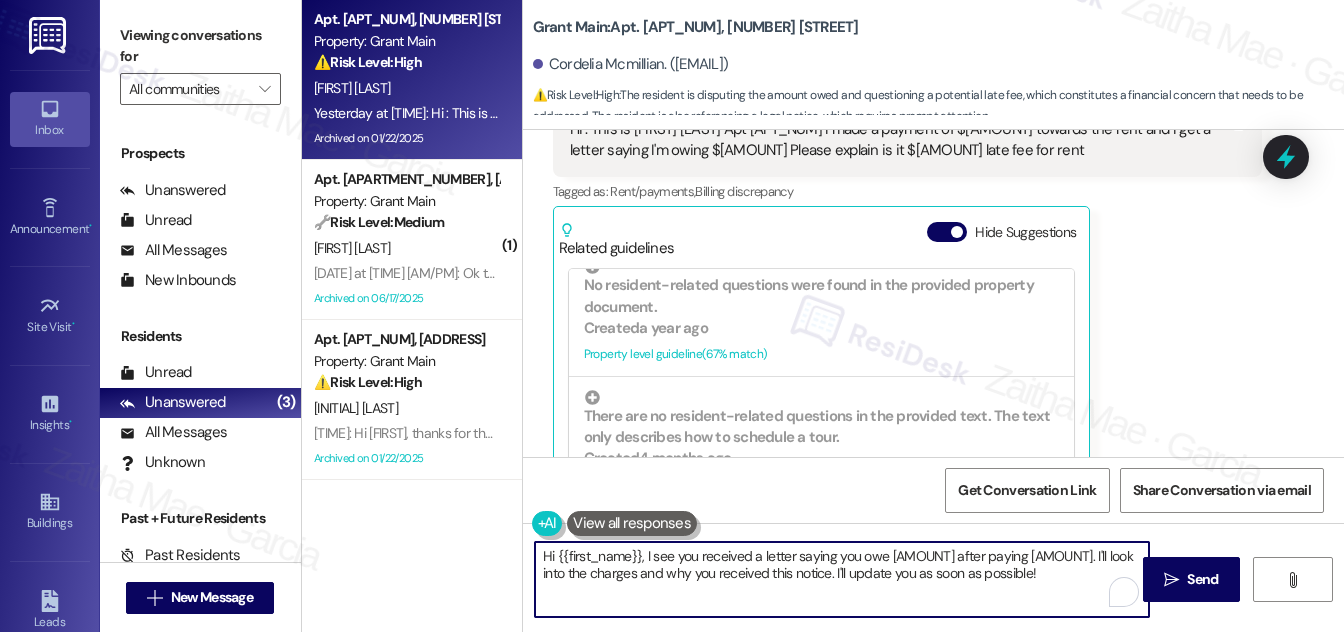 click on "Hi {{first_name}}, I see you received a letter saying you owe [AMOUNT] after paying [AMOUNT]. I'll look into the charges and why you received this notice. I'll update you as soon as possible!" at bounding box center (842, 579) 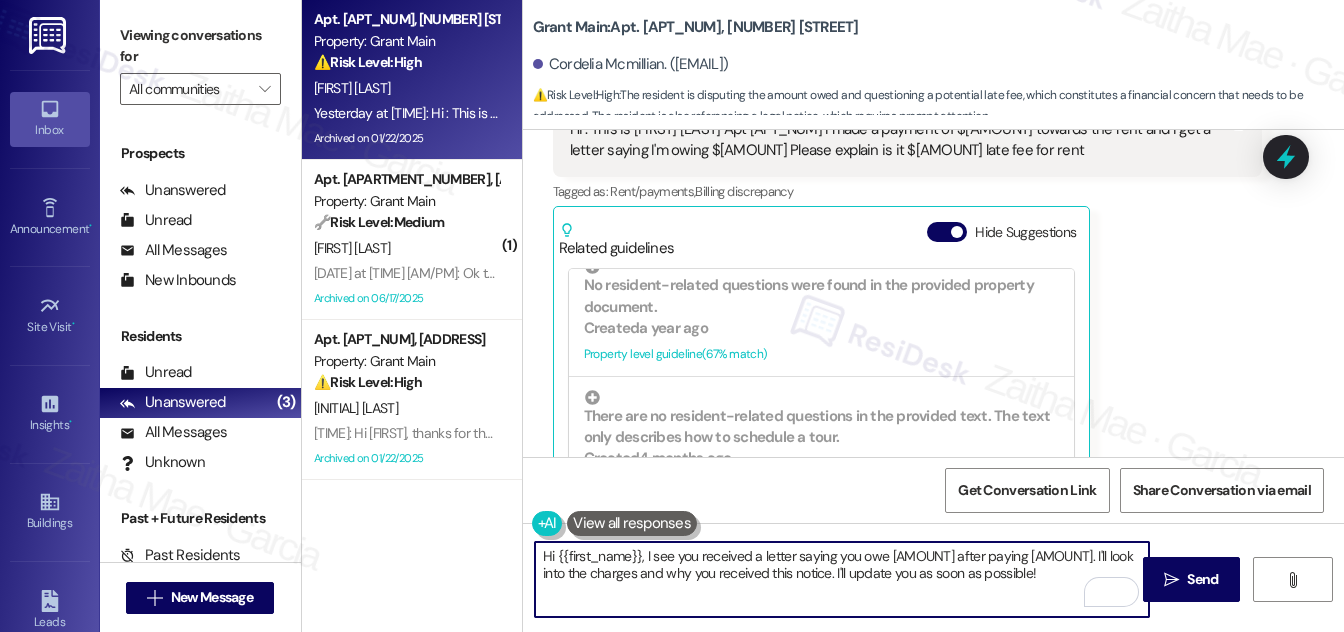 click on "Hi {{first_name}}, I see you received a letter saying you owe [AMOUNT] after paying [AMOUNT]. I'll look into the charges and why you received this notice. I'll update you as soon as possible!" at bounding box center [842, 579] 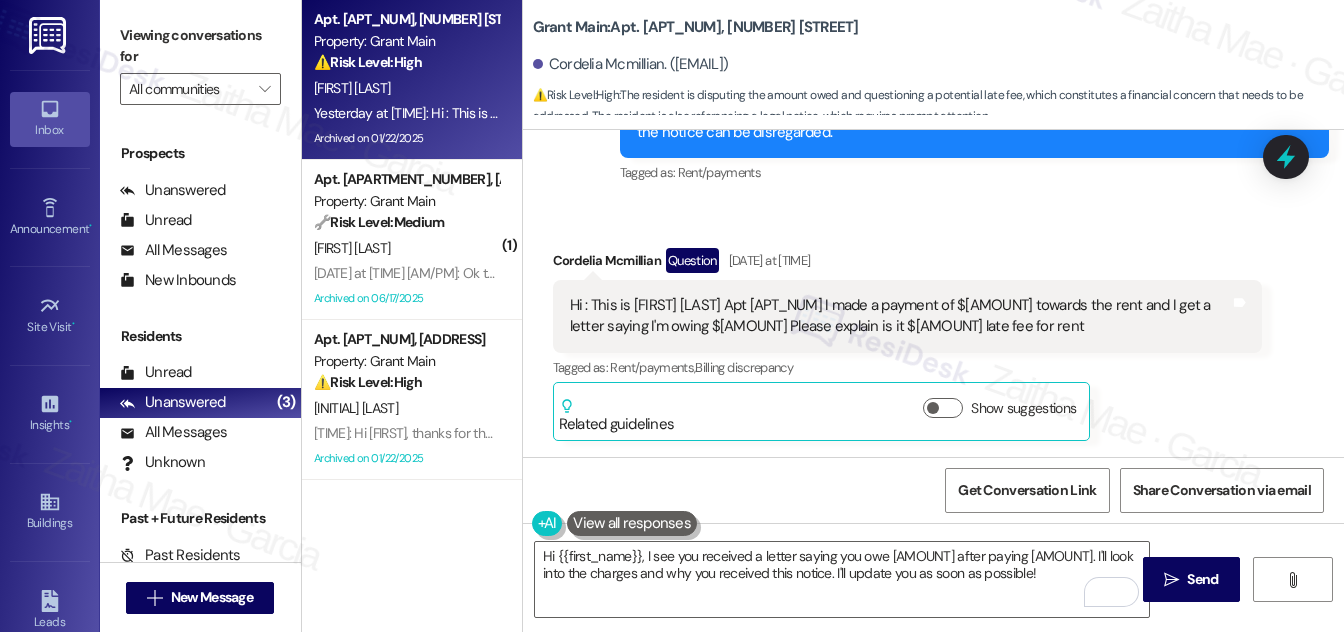 scroll, scrollTop: 18147, scrollLeft: 0, axis: vertical 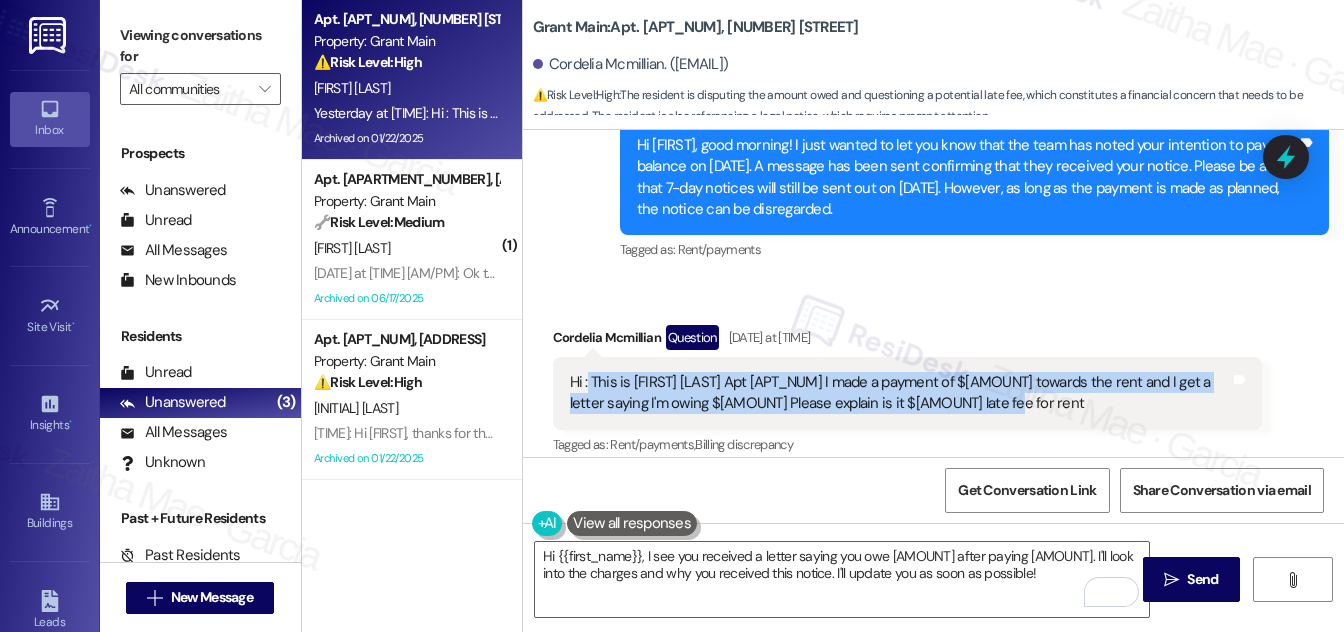 drag, startPoint x: 586, startPoint y: 306, endPoint x: 1008, endPoint y: 336, distance: 423.065 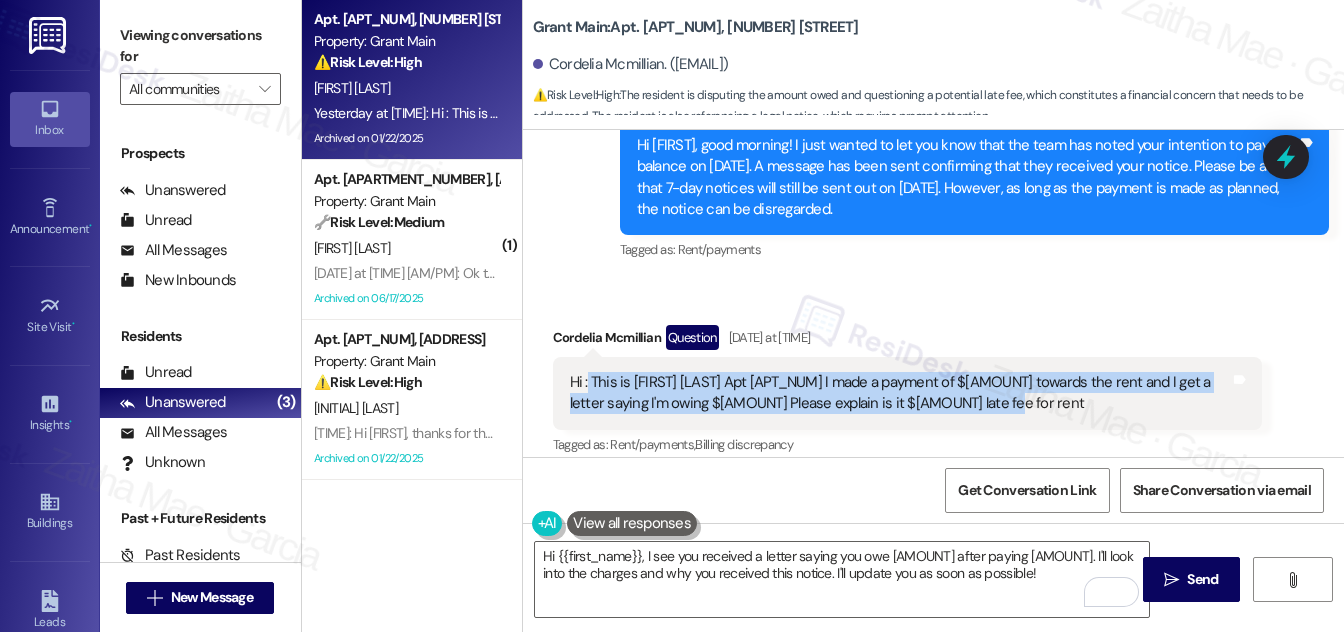 click on "Hi : This is [FIRST] [LAST] Apt [APT_NUM] I made a payment of $[AMOUNT] towards the rent and I get a letter saying I'm owing $[AMOUNT] Please explain is it $[AMOUNT] late fee for rent" at bounding box center (900, 393) 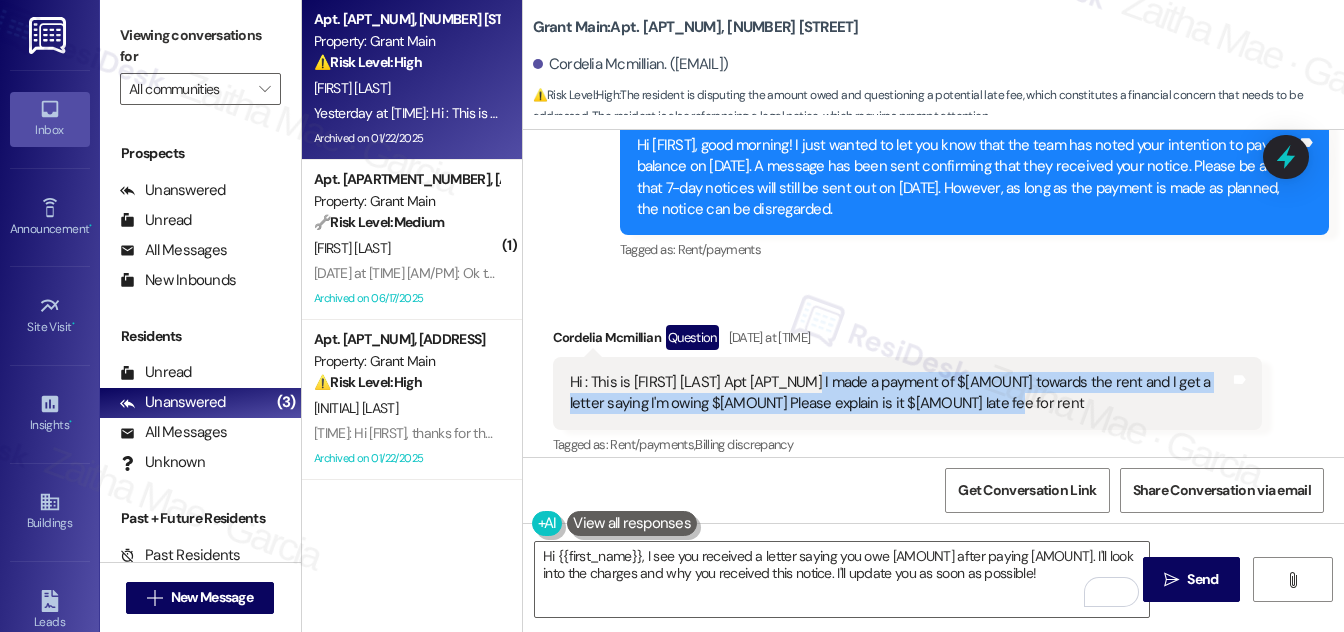 drag, startPoint x: 804, startPoint y: 305, endPoint x: 1026, endPoint y: 350, distance: 226.5149 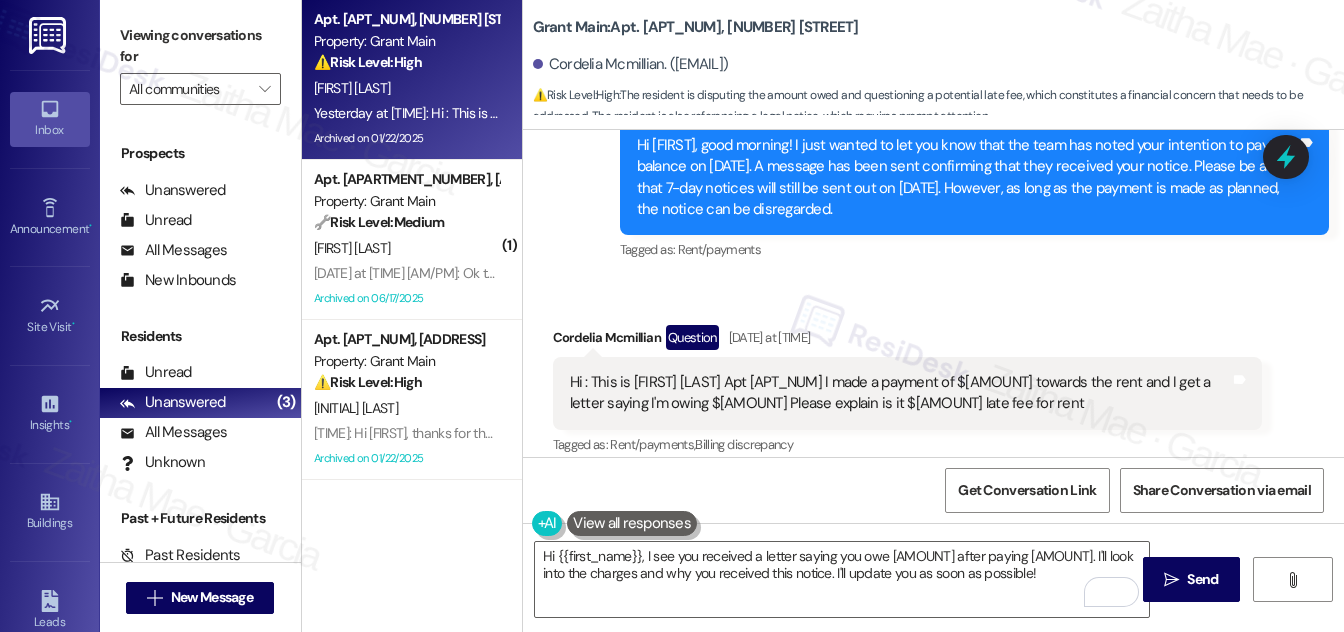 click on "Tagged as:   Rent/payments ,  Click to highlight conversations about Rent/payments Billing discrepancy Click to highlight conversations about Billing discrepancy" at bounding box center [907, 444] 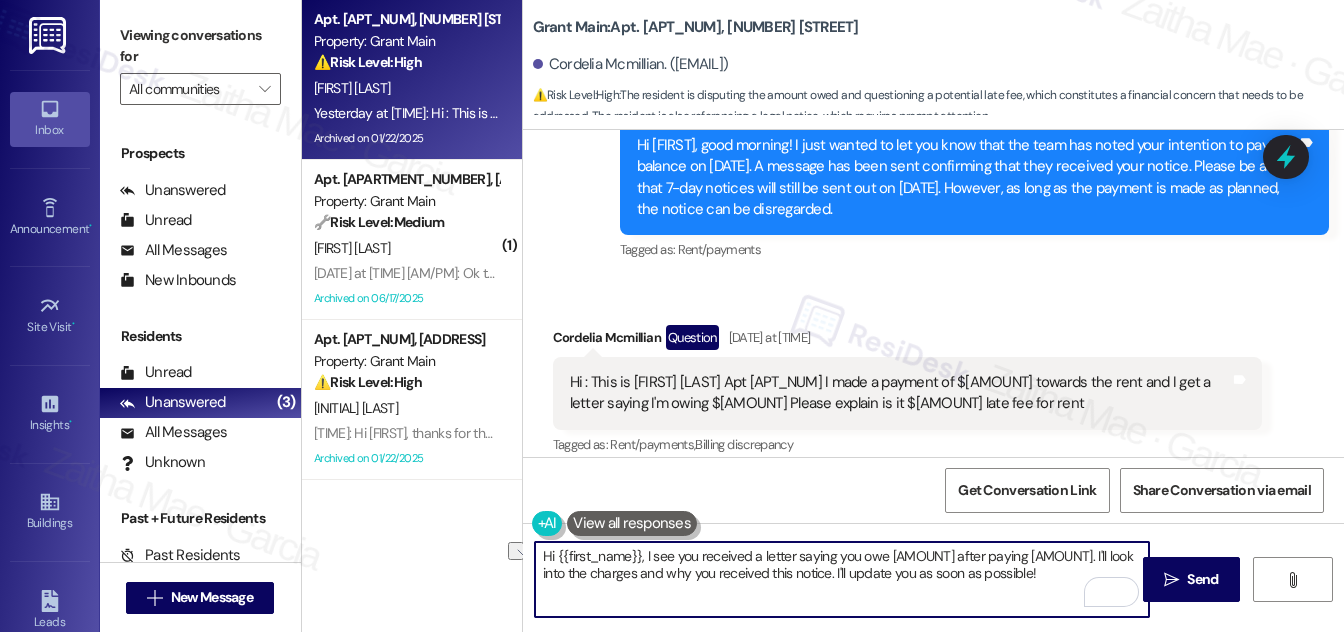 drag, startPoint x: 871, startPoint y: 570, endPoint x: 1002, endPoint y: 583, distance: 131.64346 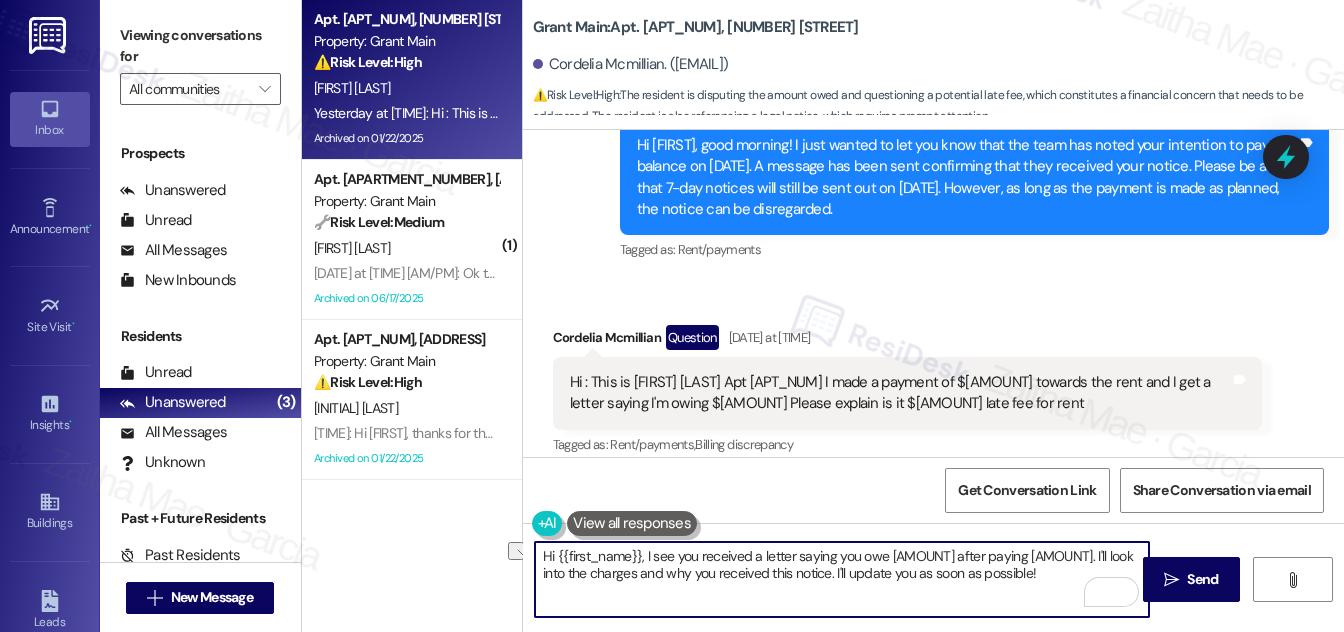 click on "Hi {{first_name}}, I see you received a letter saying you owe [AMOUNT] after paying [AMOUNT]. I'll look into the charges and why you received this notice. I'll update you as soon as possible!" at bounding box center (842, 579) 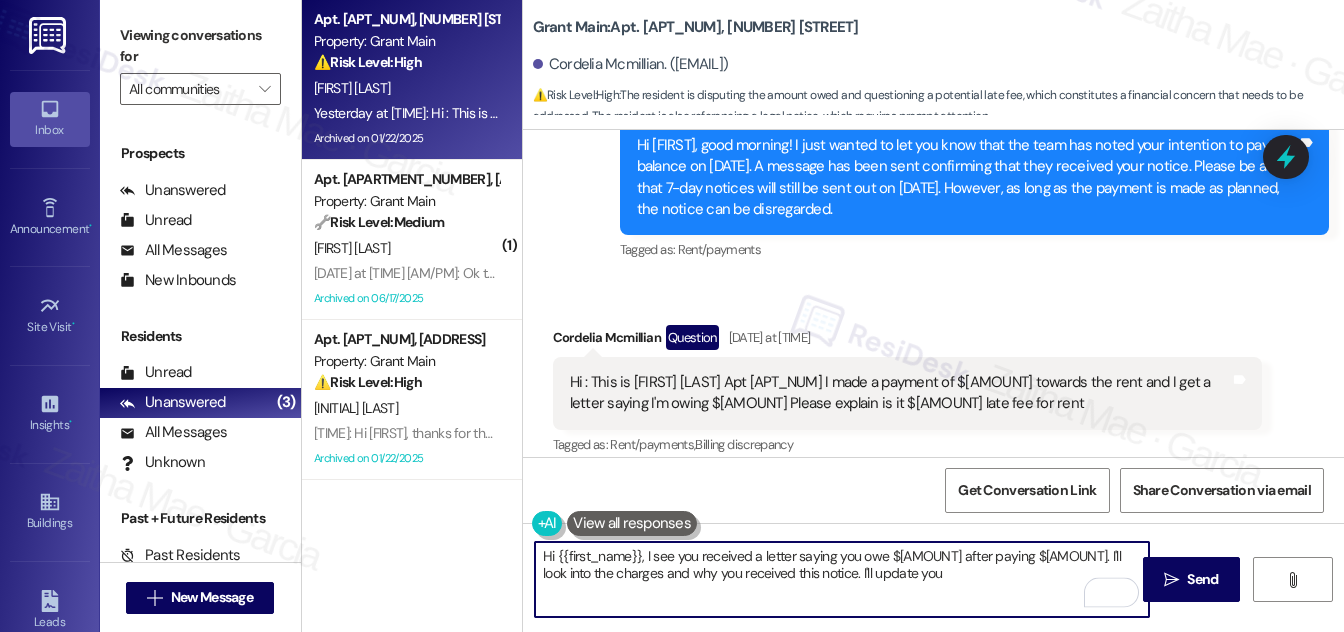 paste on "once I have more information." 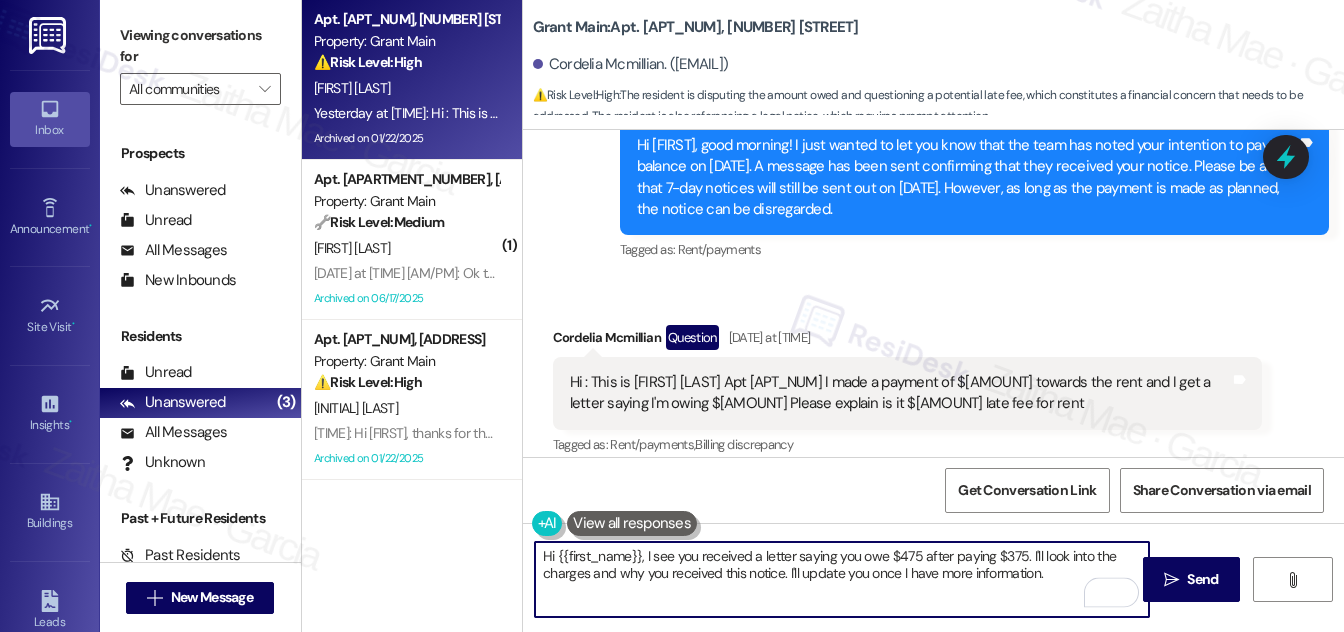 click on "Hi {{first_name}}, I see you received a letter saying you owe $475 after paying $375. I'll look into the charges and why you received this notice. I'll update you once I have more information." at bounding box center [842, 579] 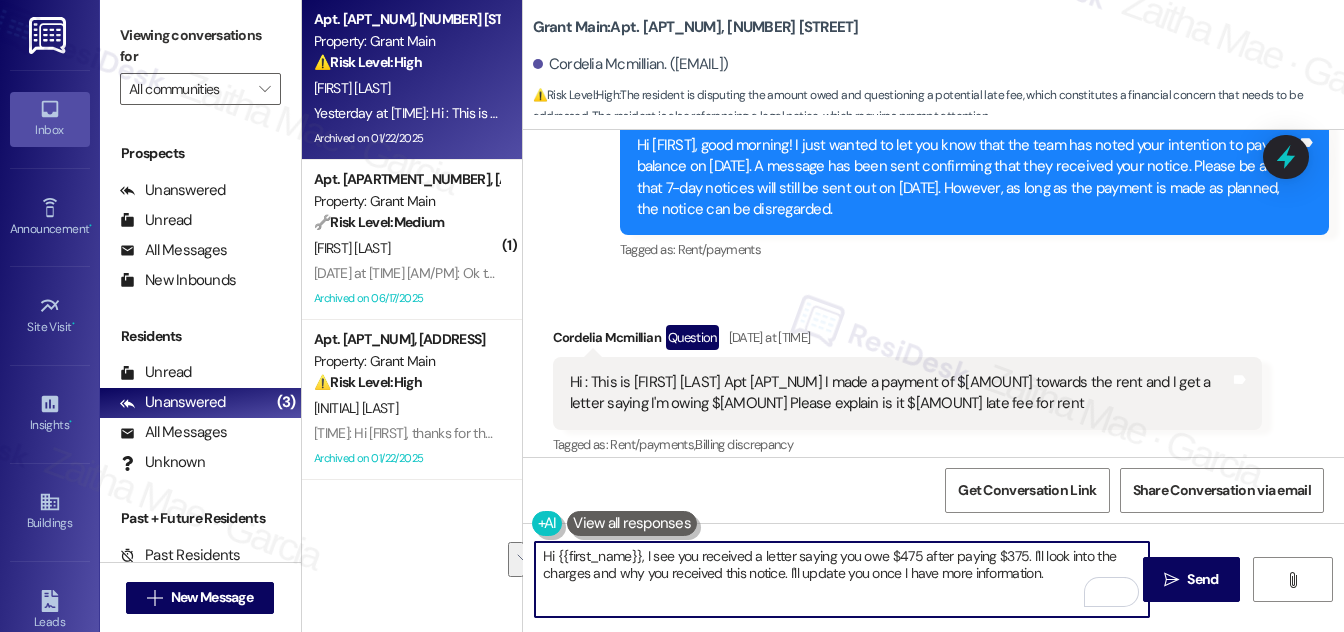 drag, startPoint x: 1026, startPoint y: 556, endPoint x: 1048, endPoint y: 581, distance: 33.30165 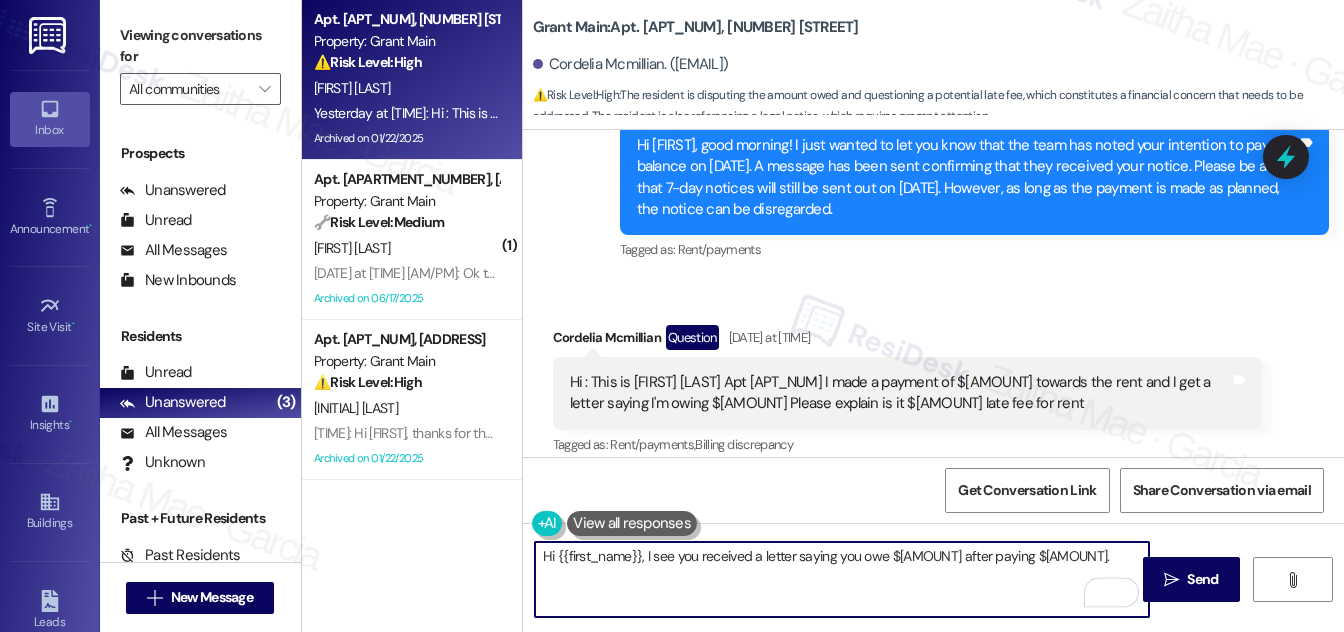 paste on "I’ll check with the team regarding your payment and the balance shown, including whether a late fee was applied, and will update you once I have more information." 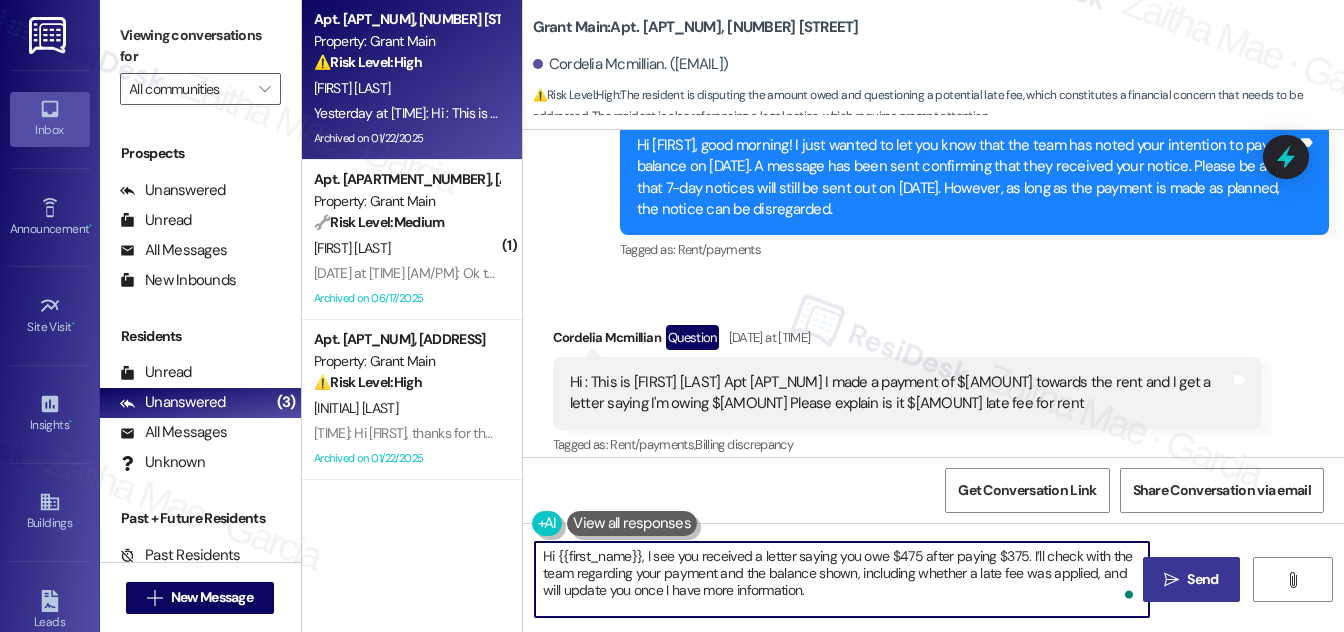 type on "Hi {{first_name}}, I see you received a letter saying you owe $475 after paying $375. I’ll check with the team regarding your payment and the balance shown, including whether a late fee was applied, and will update you once I have more information." 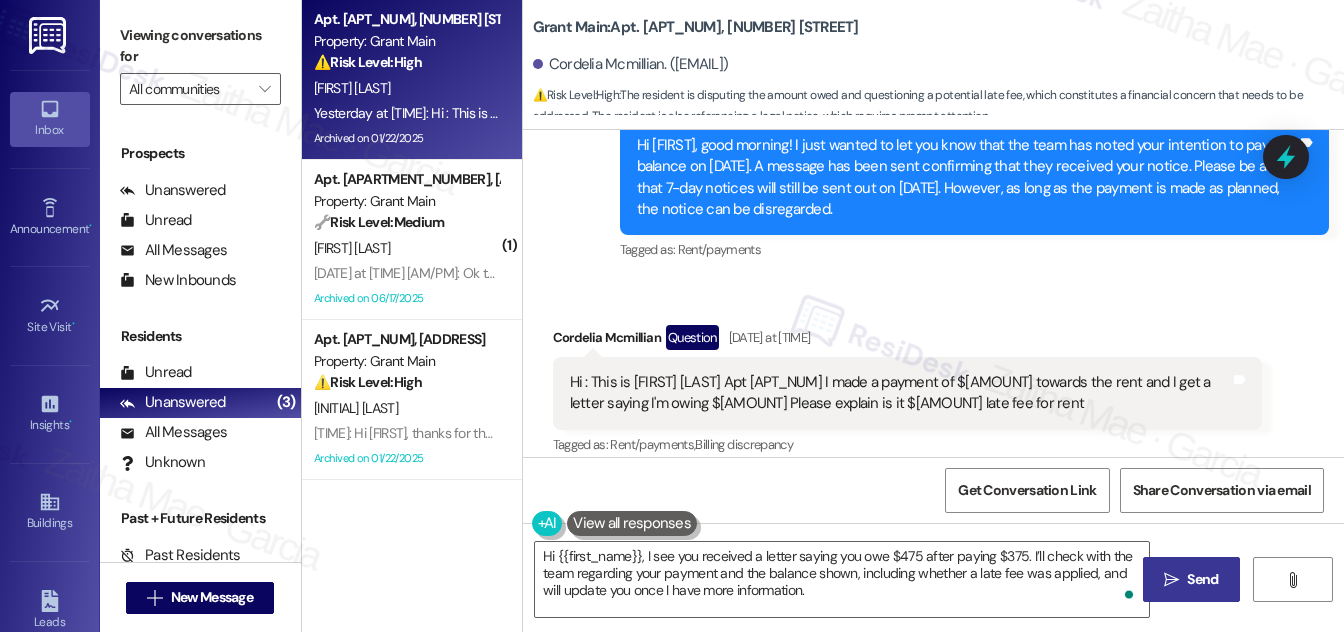 click on "Send" at bounding box center (1202, 579) 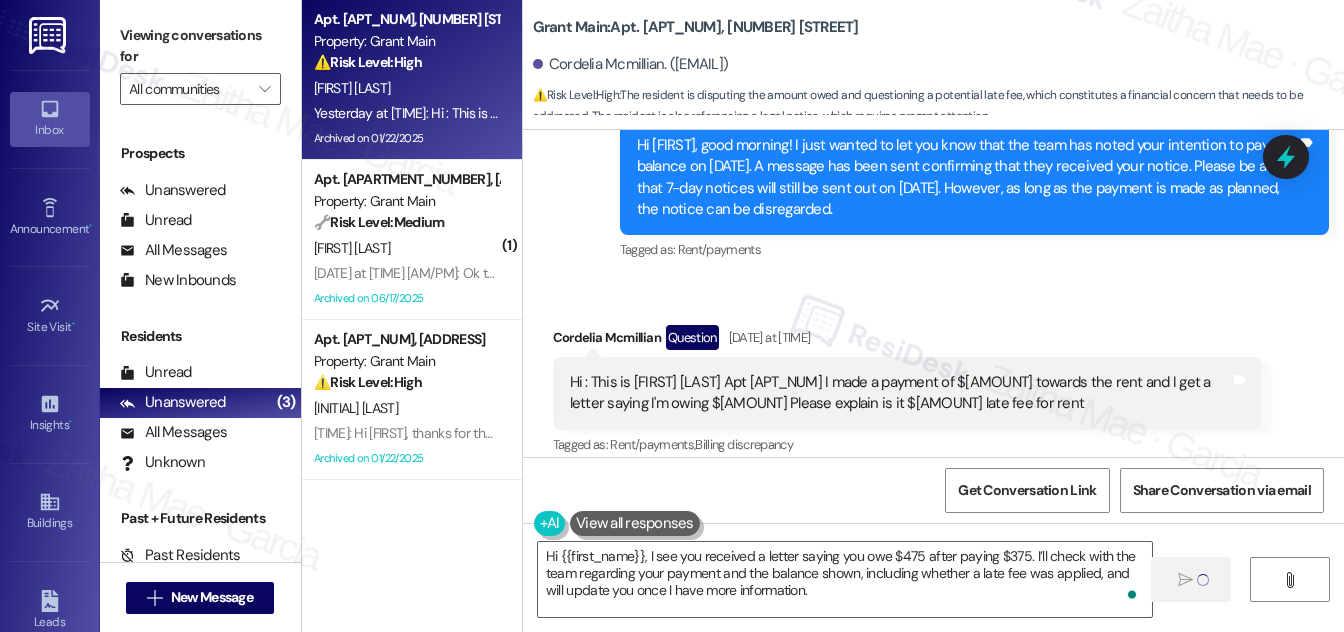 type 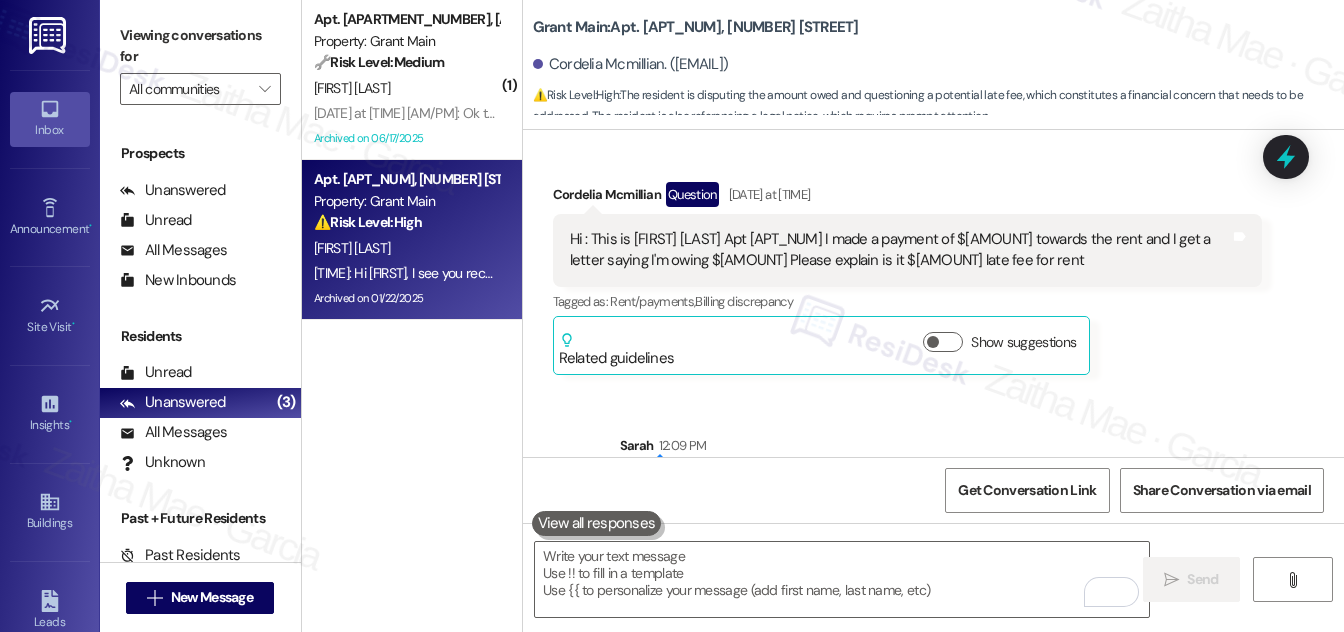 scroll, scrollTop: 18330, scrollLeft: 0, axis: vertical 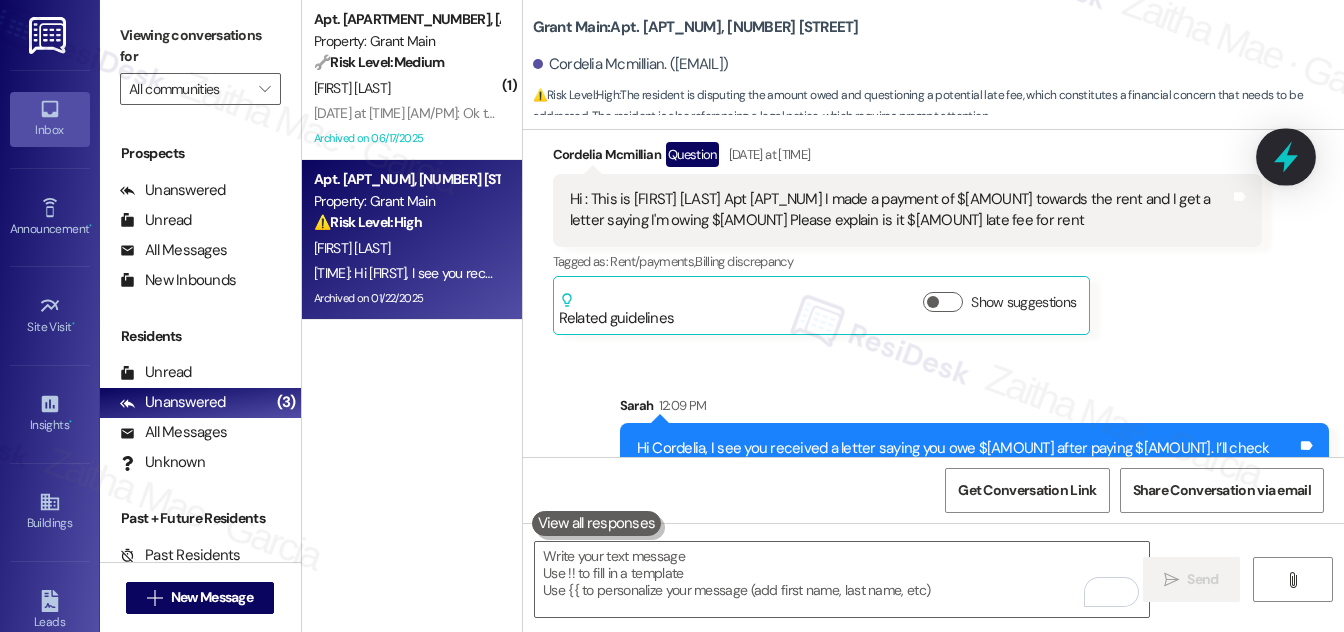 drag, startPoint x: 1292, startPoint y: 154, endPoint x: 1218, endPoint y: 204, distance: 89.30846 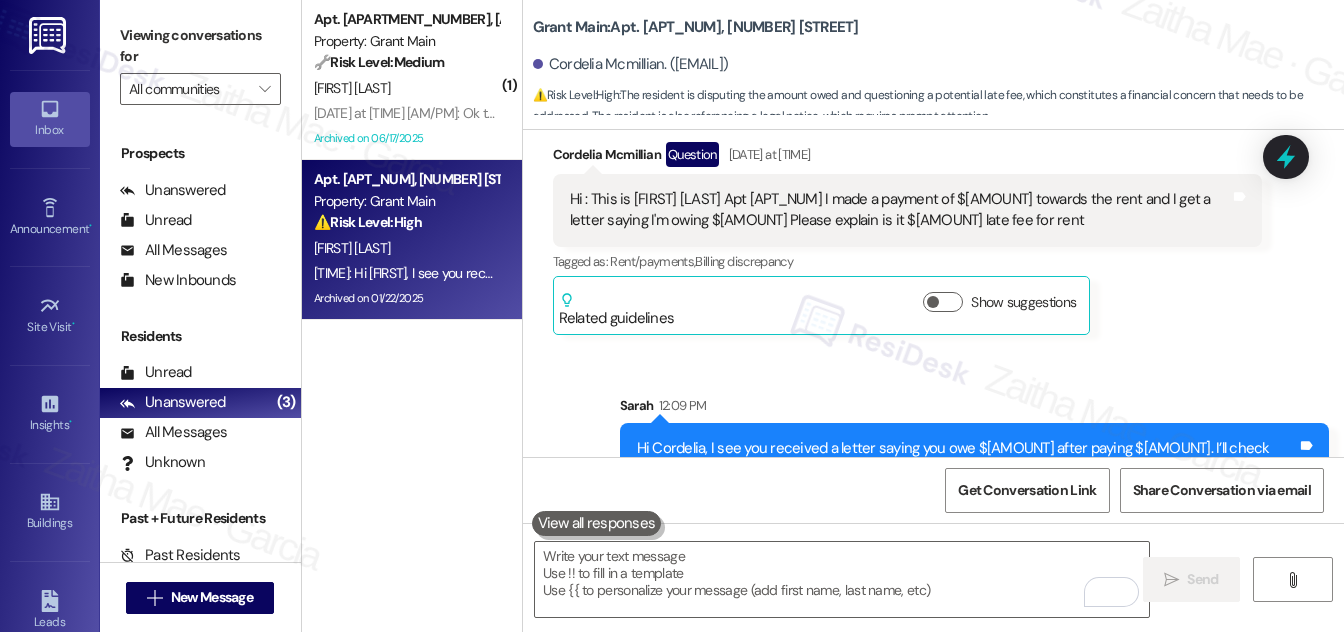 click 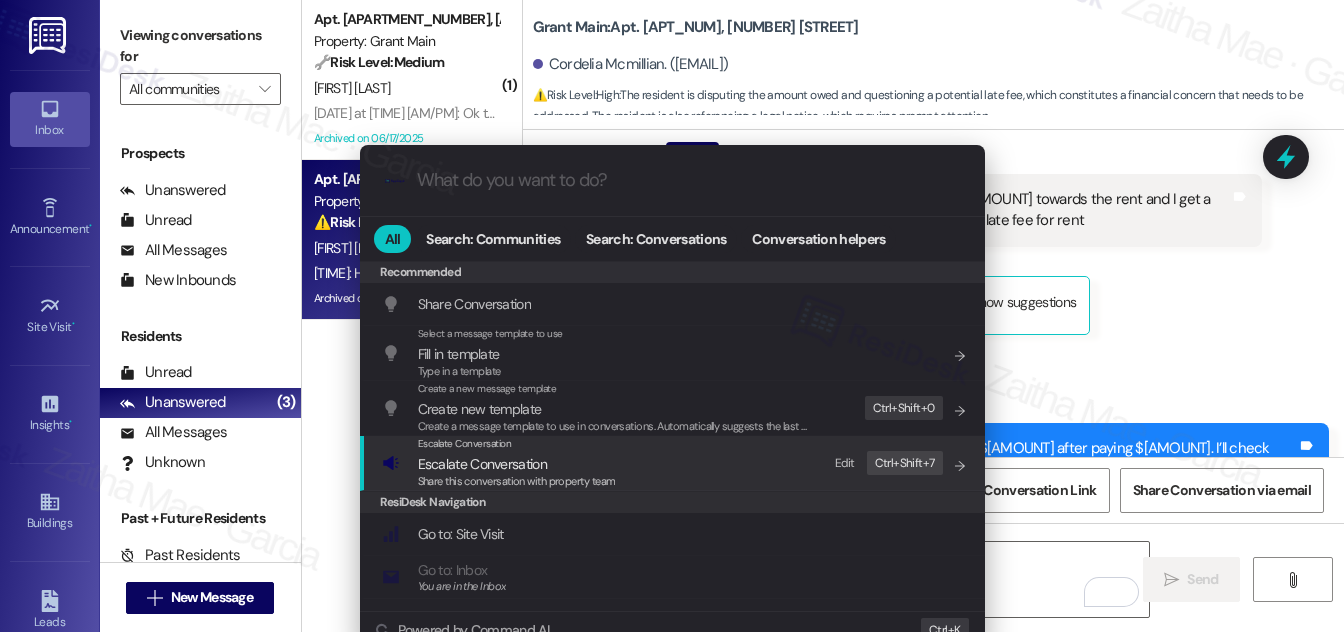 click on "Escalate Conversation" at bounding box center [482, 464] 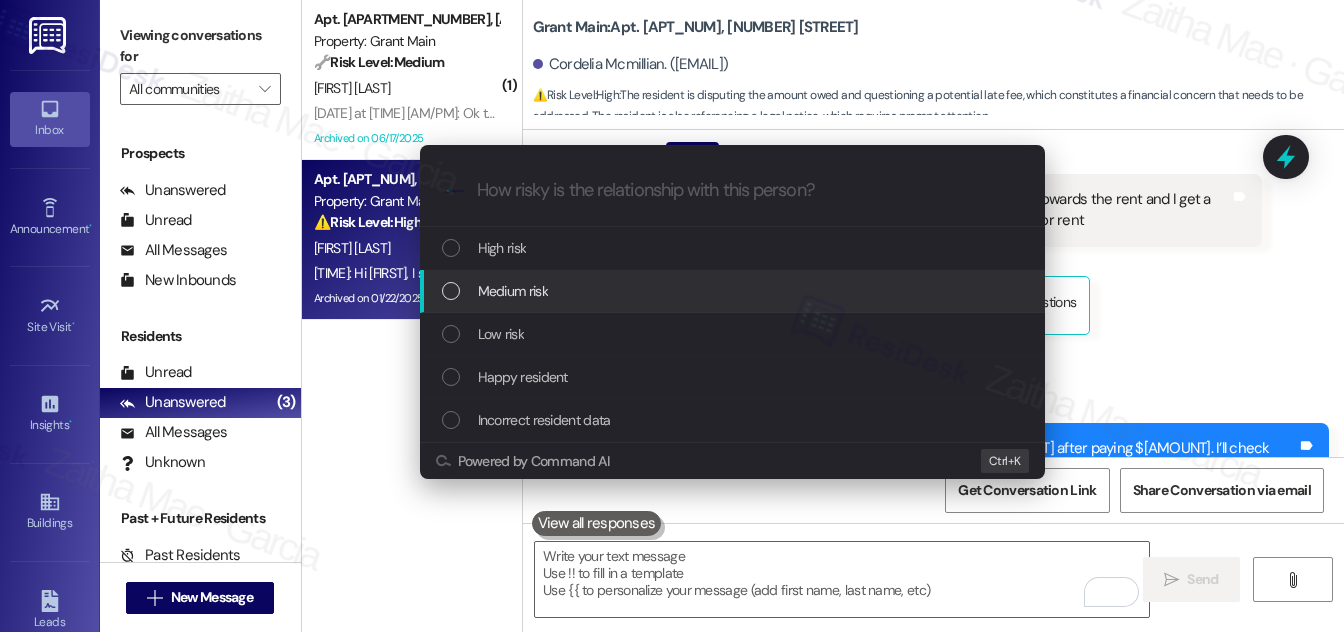 click on "Medium risk" at bounding box center (513, 291) 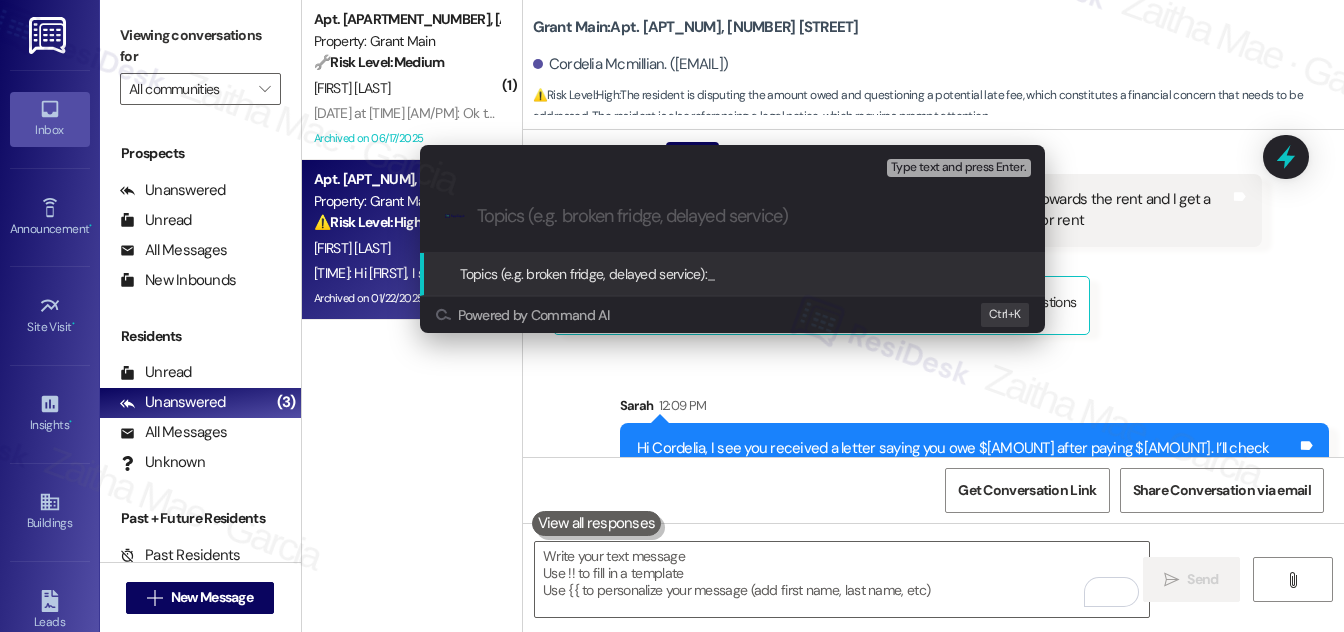 paste on "Rent Balance and Possible Late Fee" 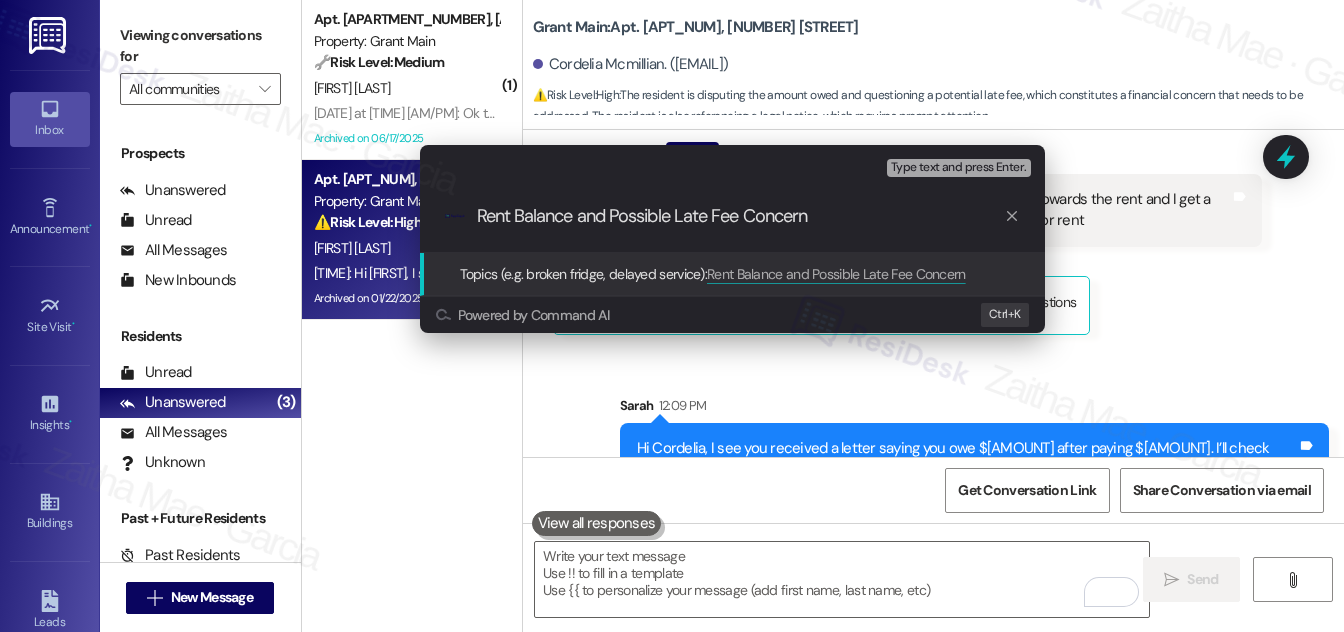 type on "Rent Balance and Possible Late Fee Concerns" 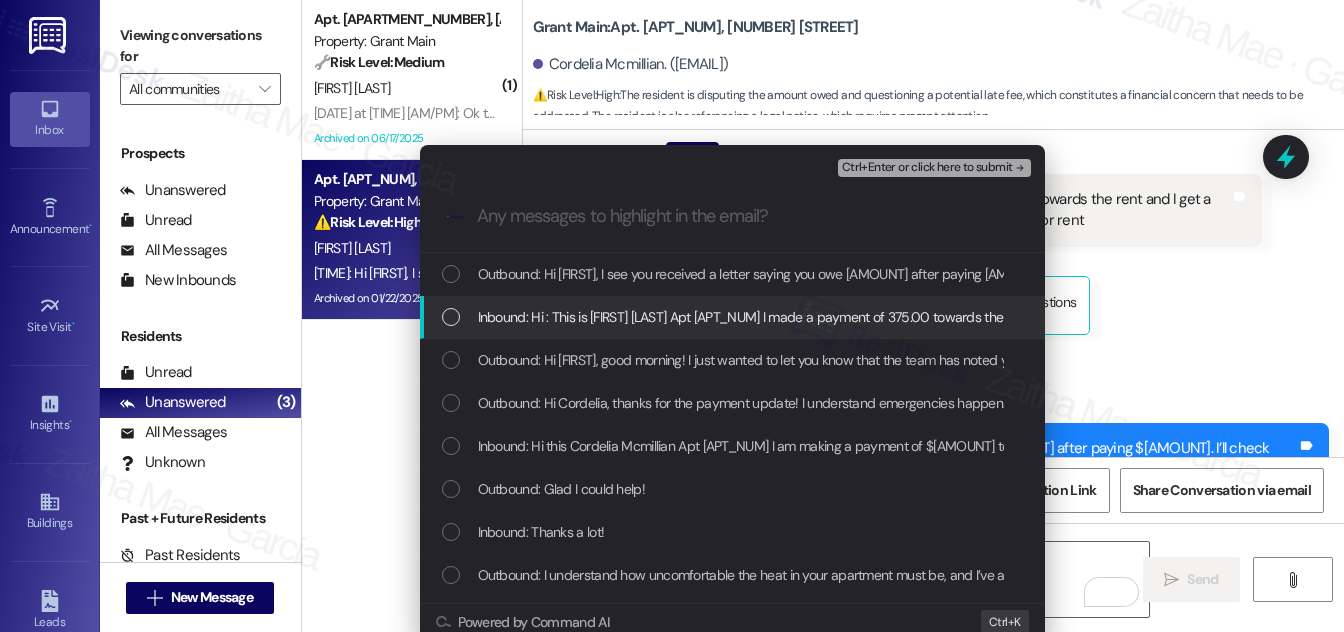 type 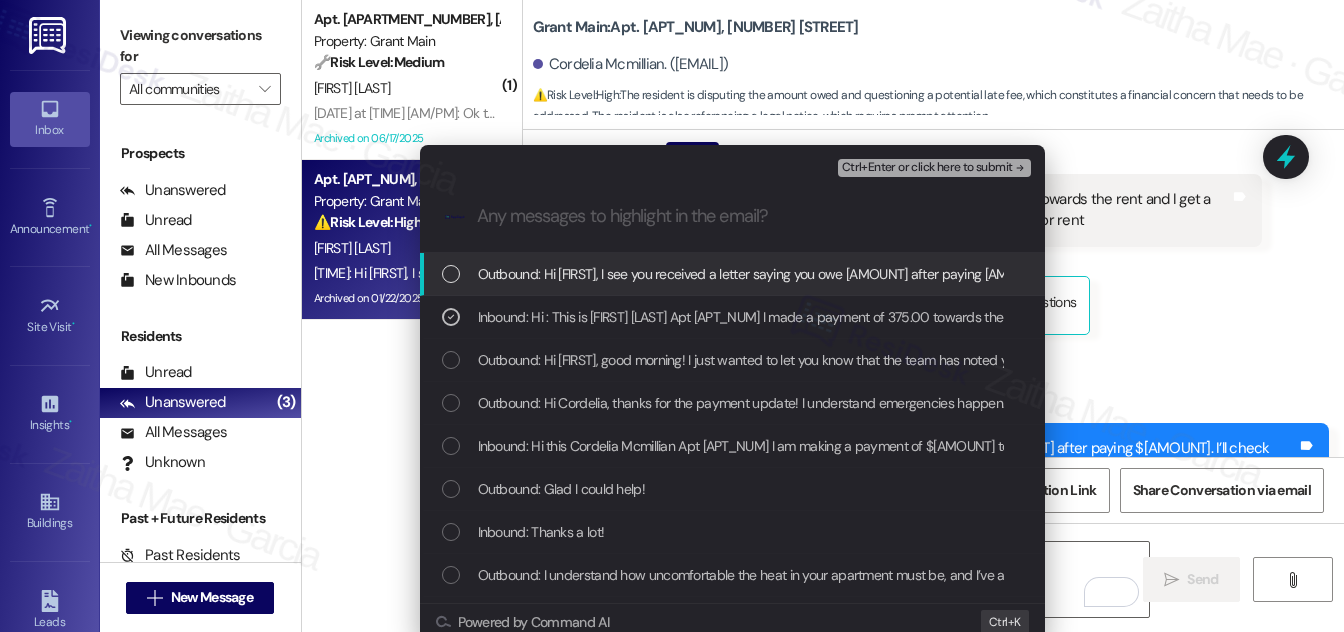 click on "Ctrl+Enter or click here to submit" at bounding box center (927, 168) 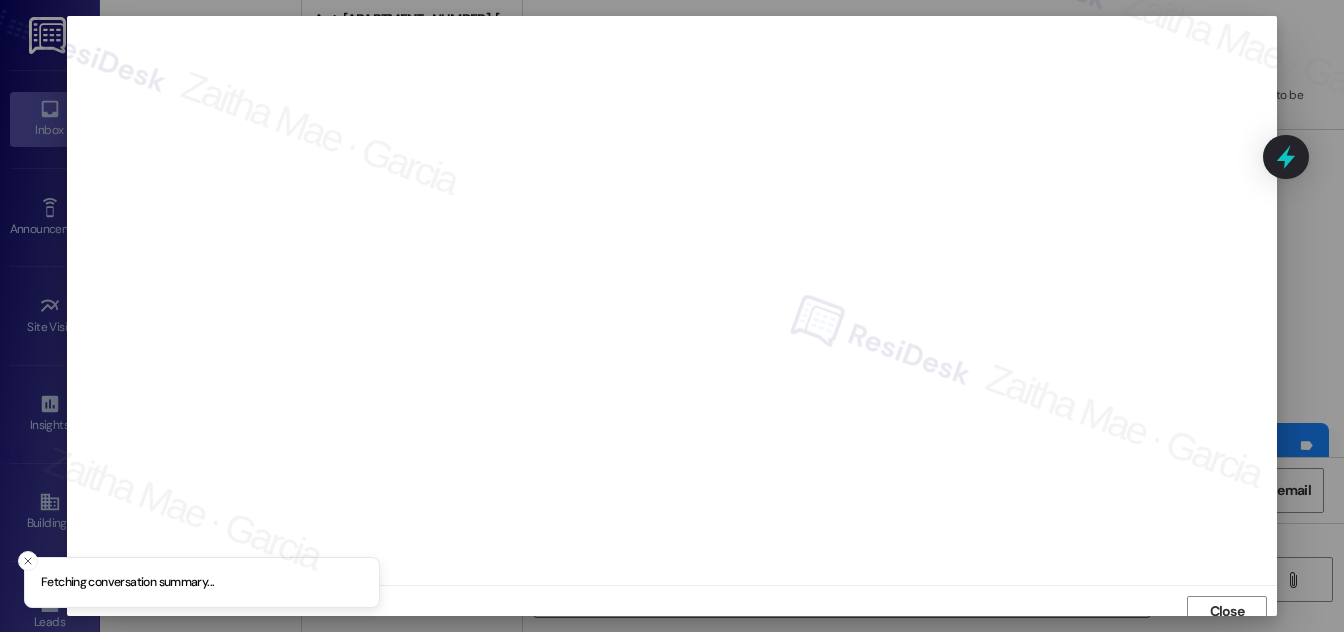 scroll, scrollTop: 11, scrollLeft: 0, axis: vertical 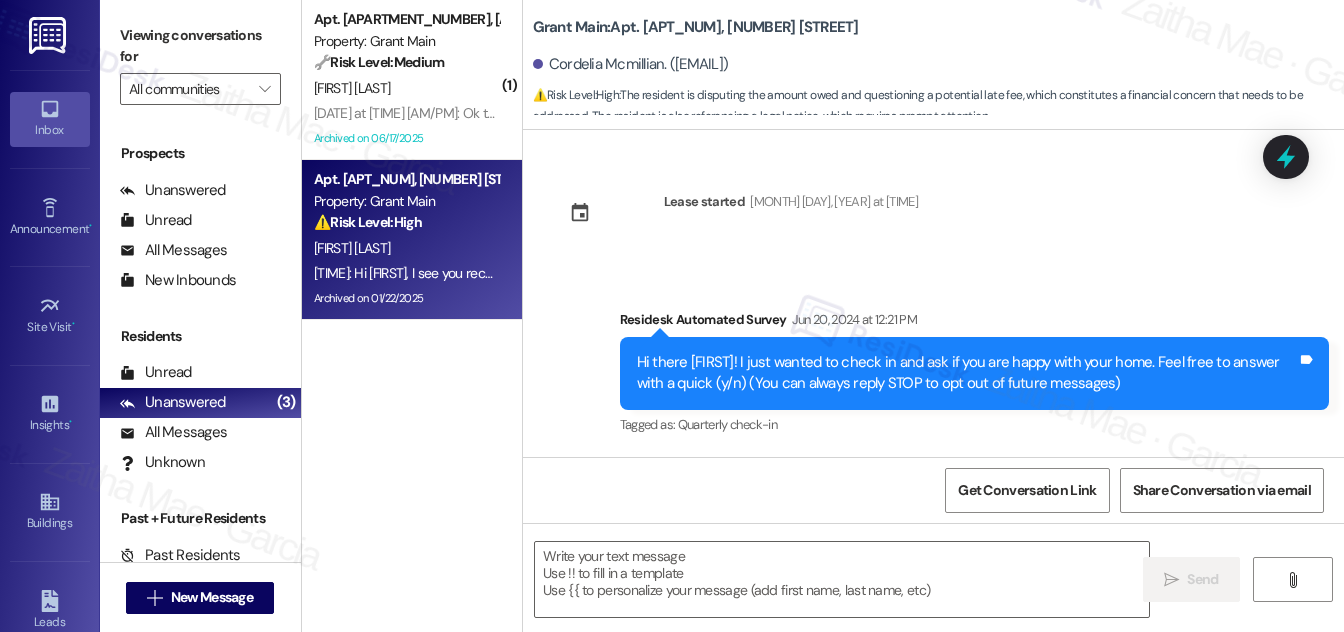 type on "Fetching suggested responses. Please feel free to read through the conversation in the meantime." 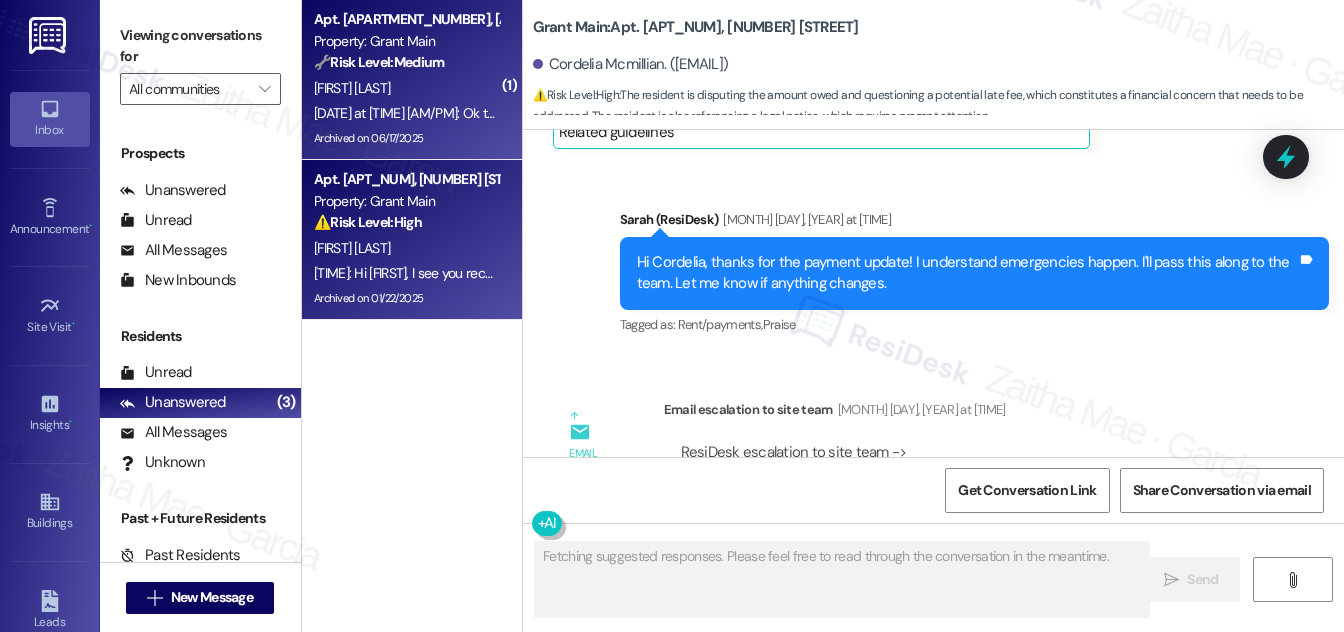 scroll, scrollTop: 18400, scrollLeft: 0, axis: vertical 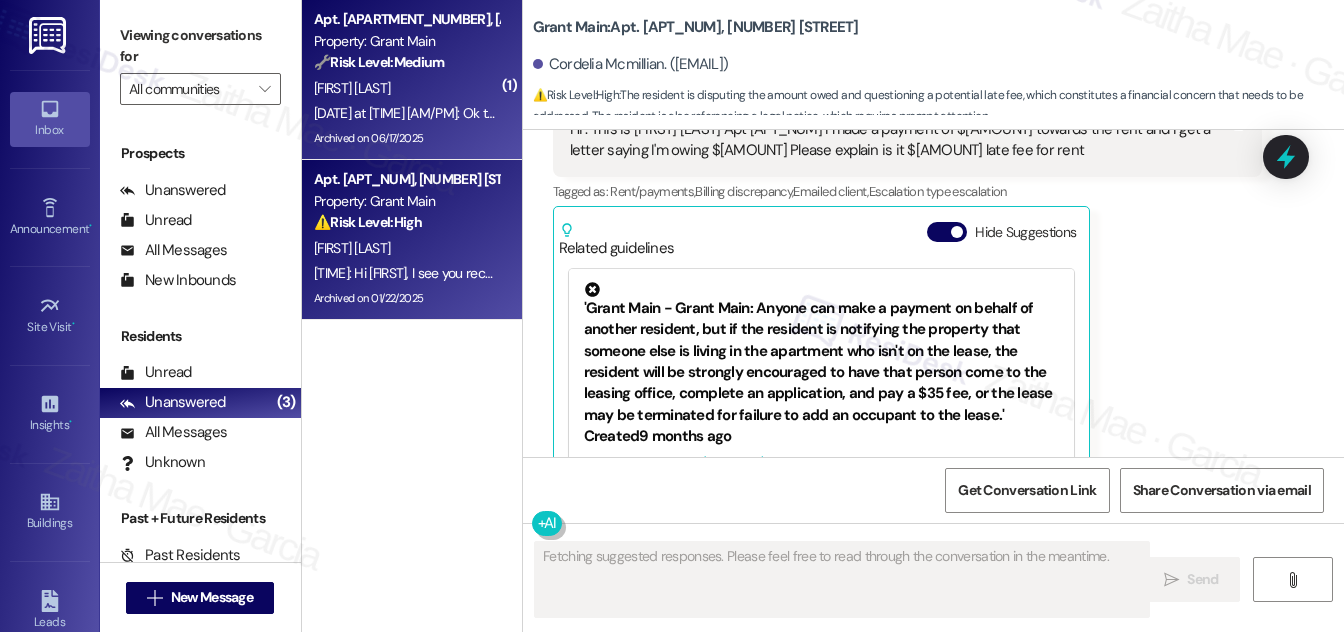 click on "[DATE] at [TIME]: Ok thank you [DATE] at [TIME]: Ok thank you" at bounding box center [426, 113] 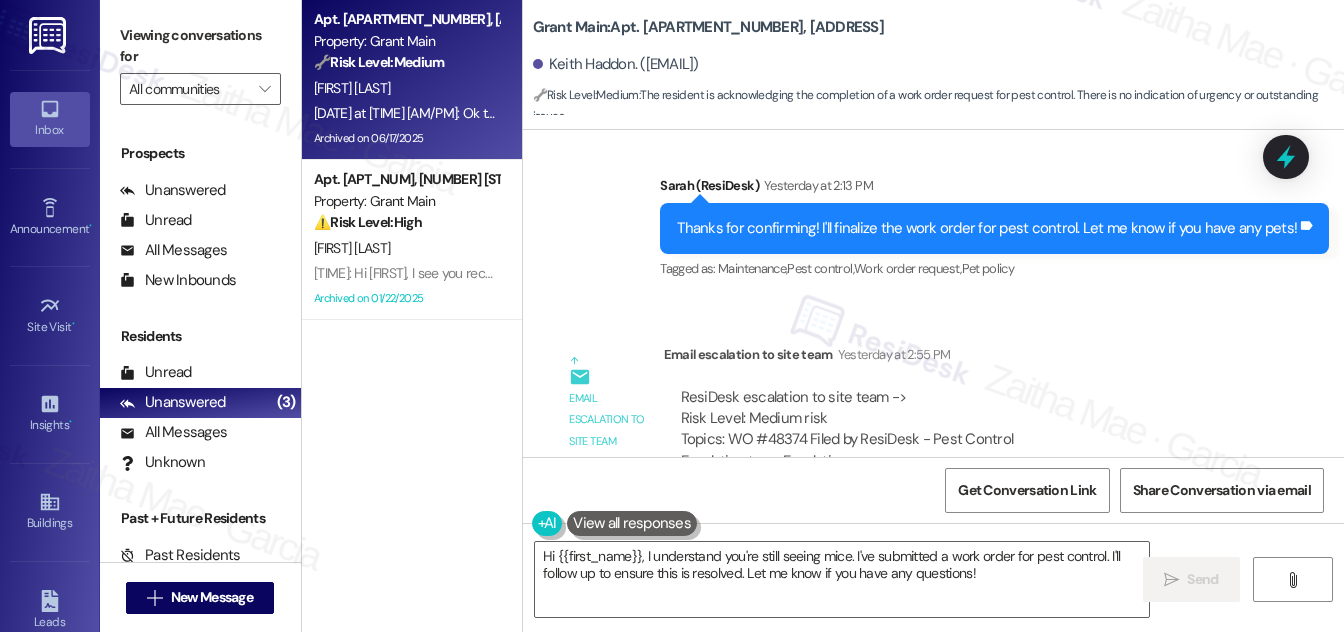 scroll, scrollTop: 96093, scrollLeft: 0, axis: vertical 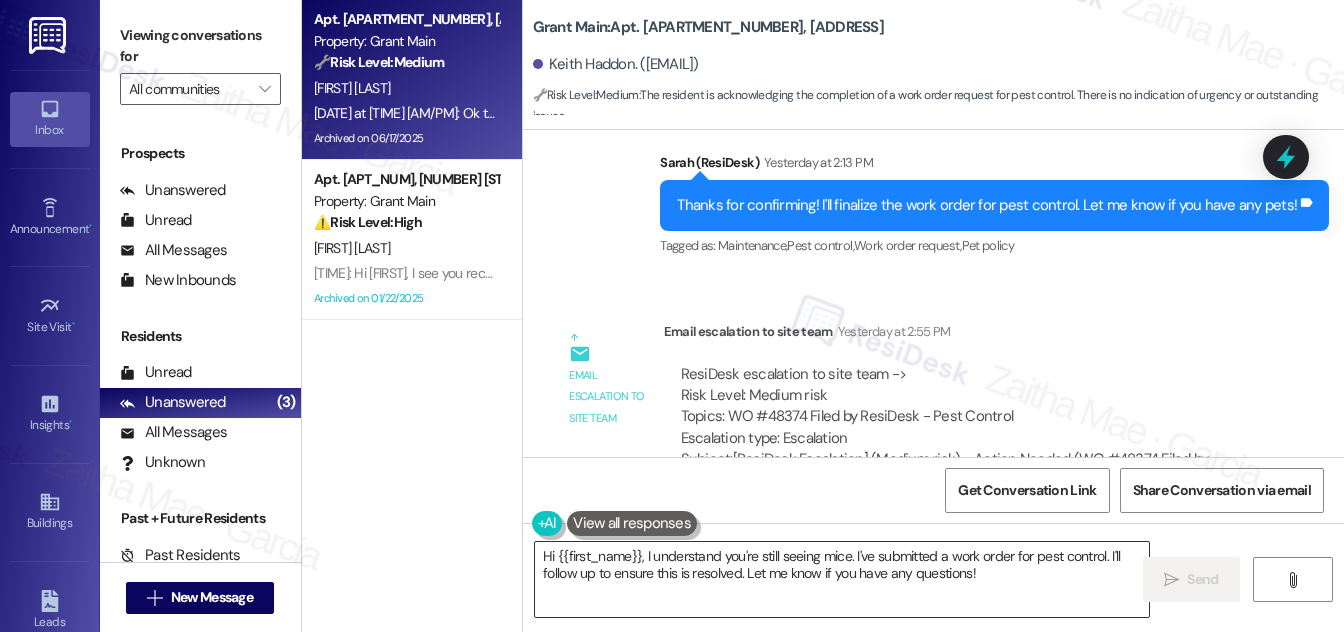 click on "Hi {{first_name}}, I understand you're still seeing mice. I've submitted a work order for pest control. I'll follow up to ensure this is resolved. Let me know if you have any questions!" at bounding box center [842, 579] 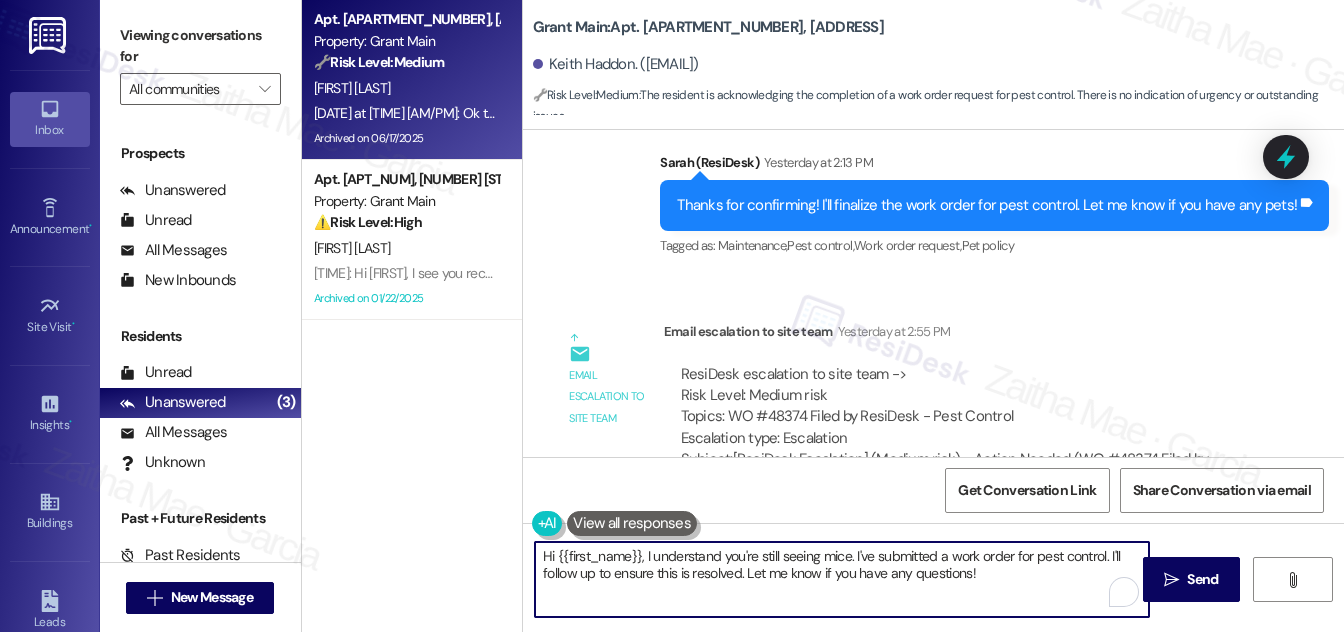click on "Hi {{first_name}}, I understand you're still seeing mice. I've submitted a work order for pest control. I'll follow up to ensure this is resolved. Let me know if you have any questions!" at bounding box center [842, 579] 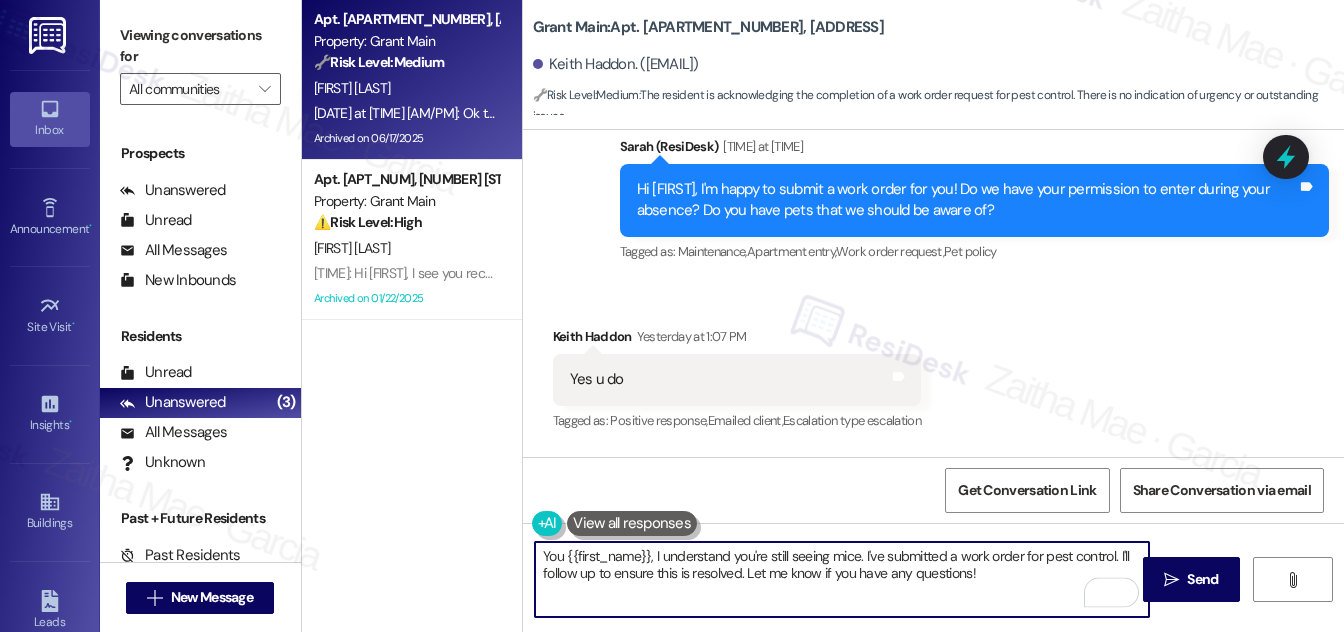 scroll, scrollTop: 95730, scrollLeft: 0, axis: vertical 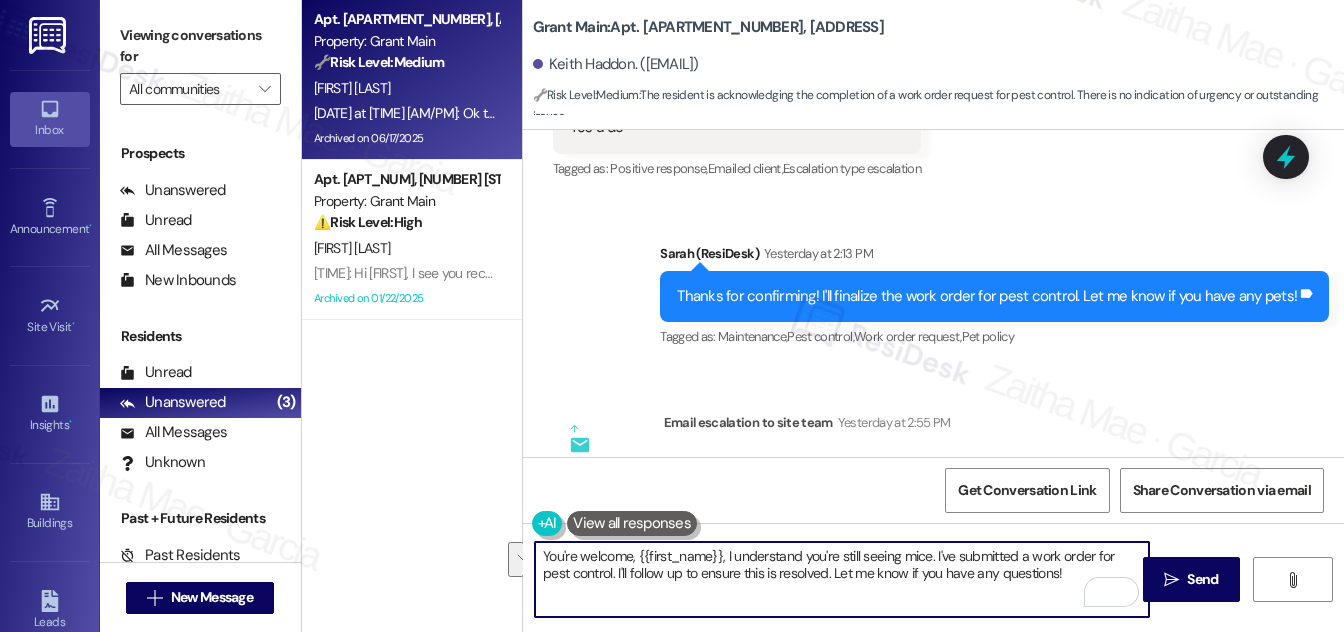 drag, startPoint x: 750, startPoint y: 564, endPoint x: 1064, endPoint y: 594, distance: 315.42987 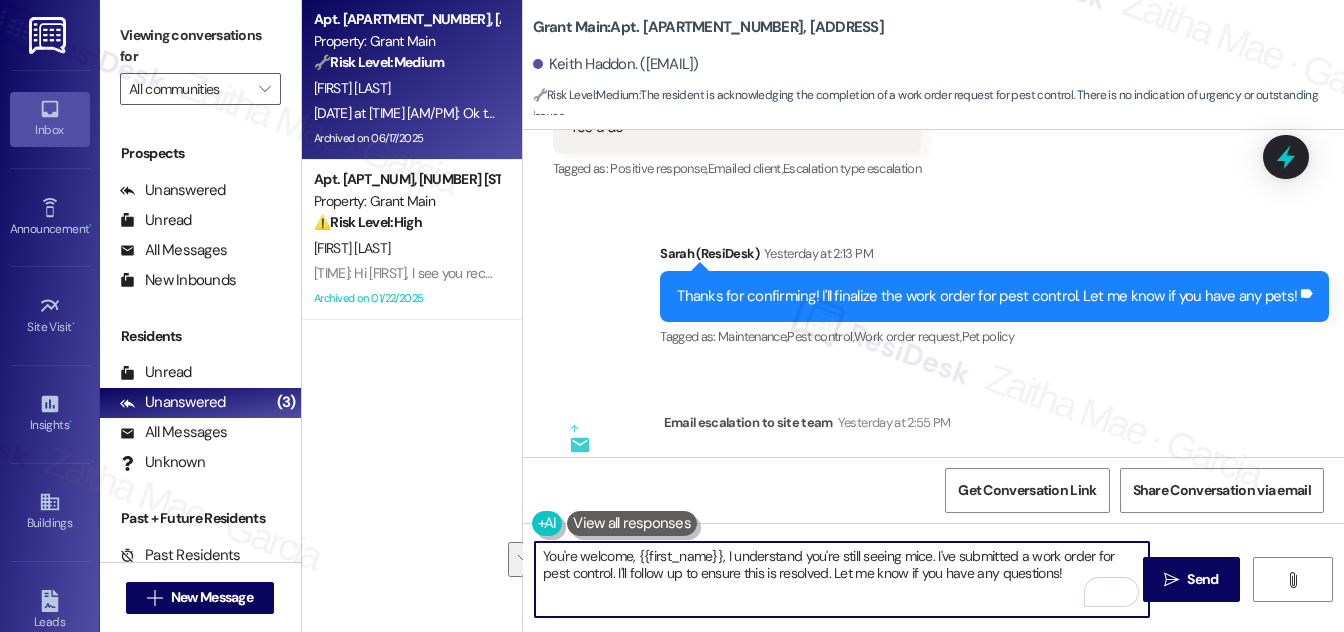 click on "You're welcome, {{first_name}}, I understand you're still seeing mice. I've submitted a work order for pest control. I'll follow up to ensure this is resolved. Let me know if you have any questions!" at bounding box center [842, 579] 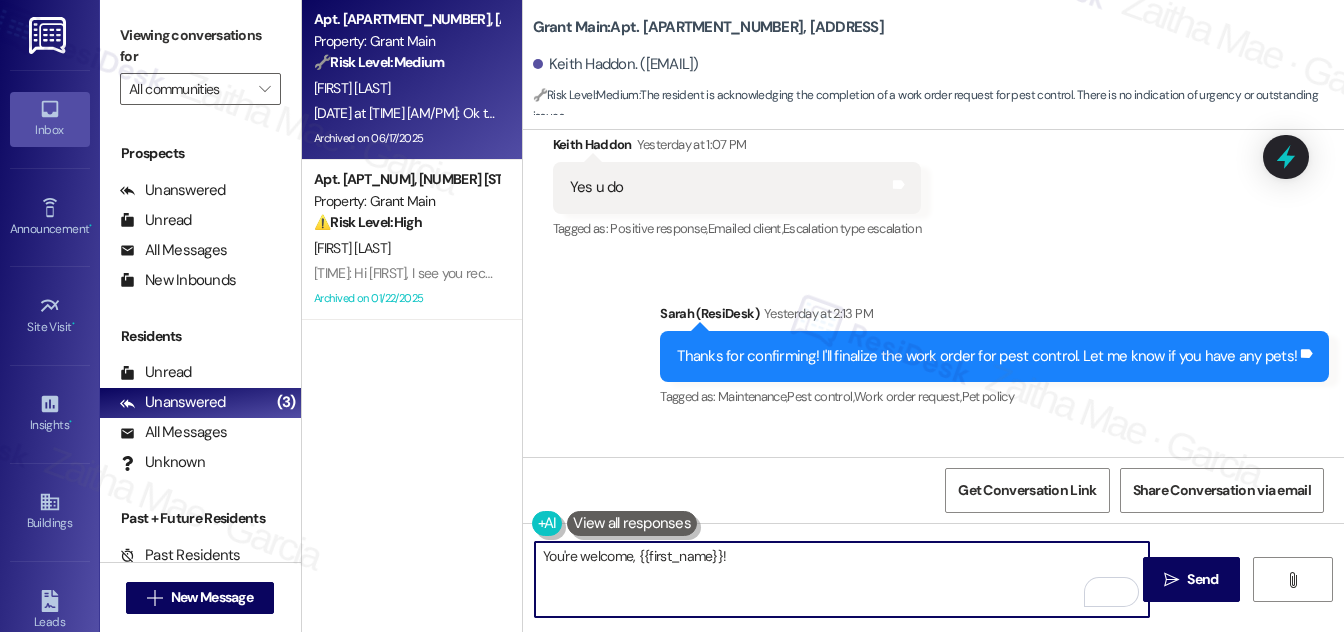 scroll, scrollTop: 96093, scrollLeft: 0, axis: vertical 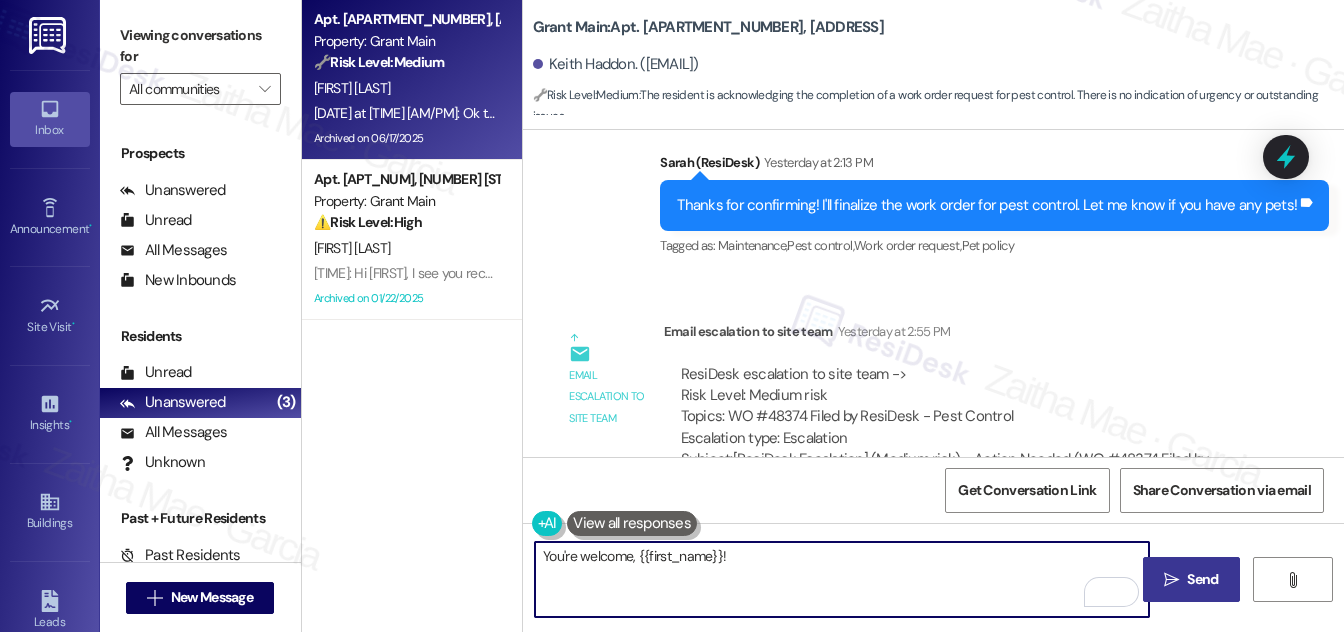 type on "You're welcome, {{first_name}}!" 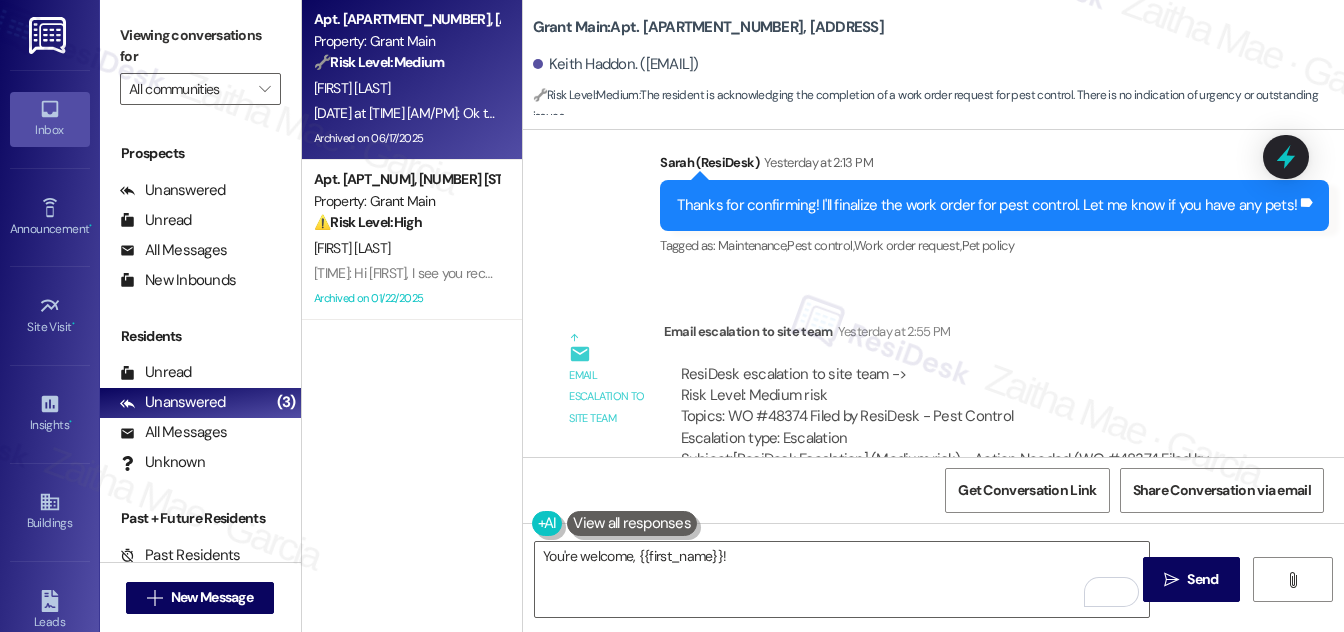 drag, startPoint x: 1200, startPoint y: 586, endPoint x: 1067, endPoint y: 537, distance: 141.7392 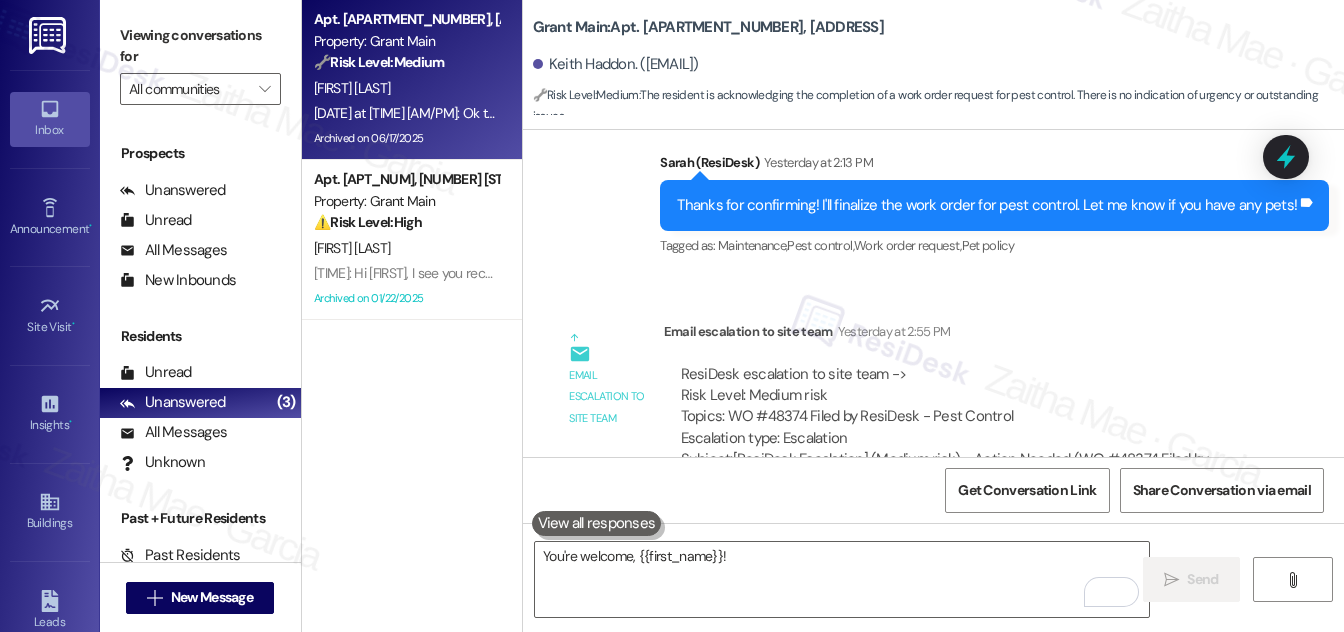 type 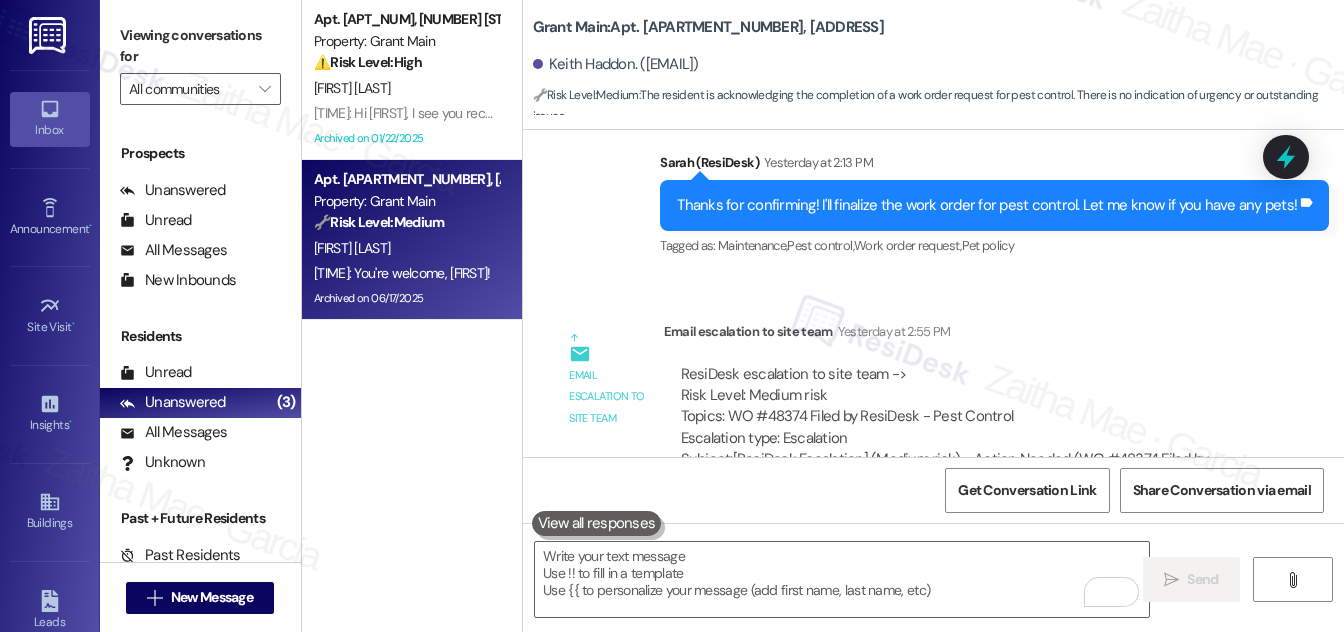 scroll, scrollTop: 314, scrollLeft: 0, axis: vertical 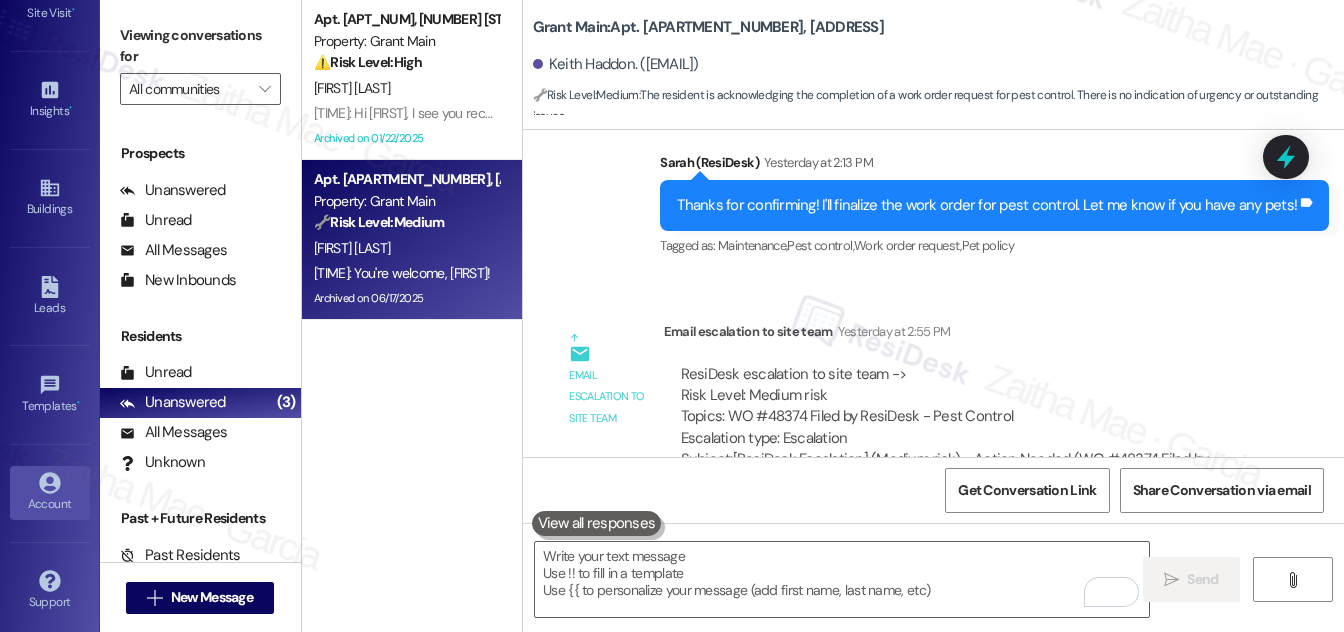 click on "Account" at bounding box center [50, 493] 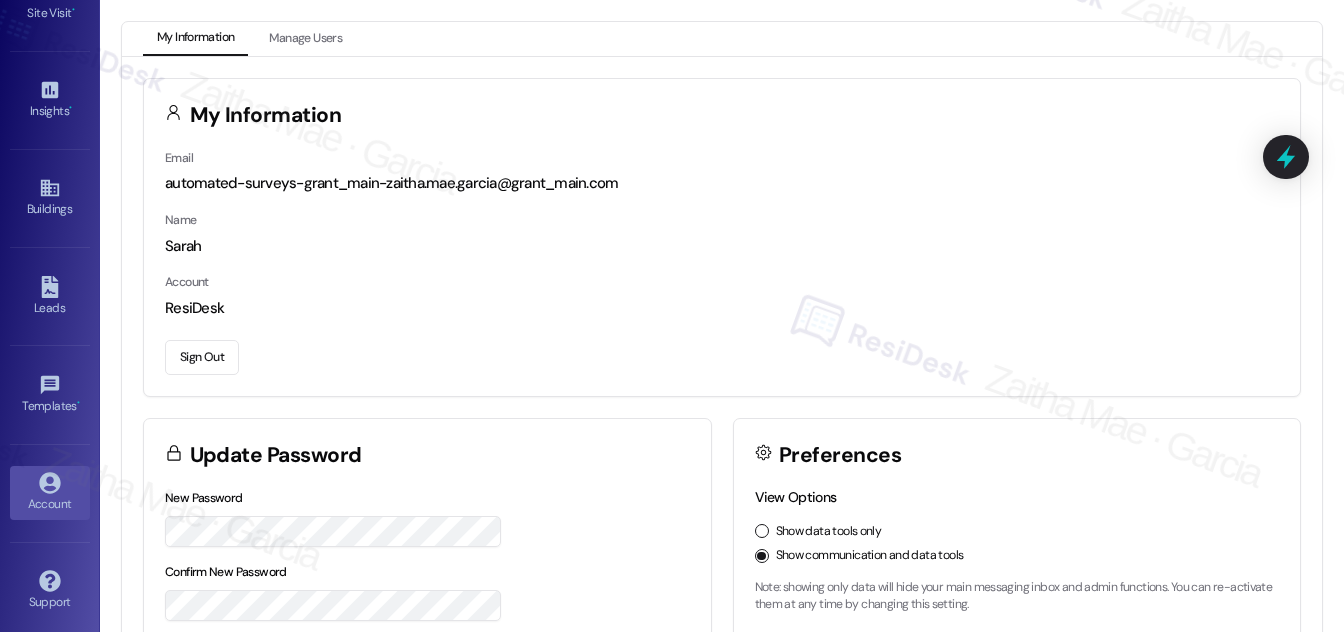click on "Sign Out" at bounding box center (202, 357) 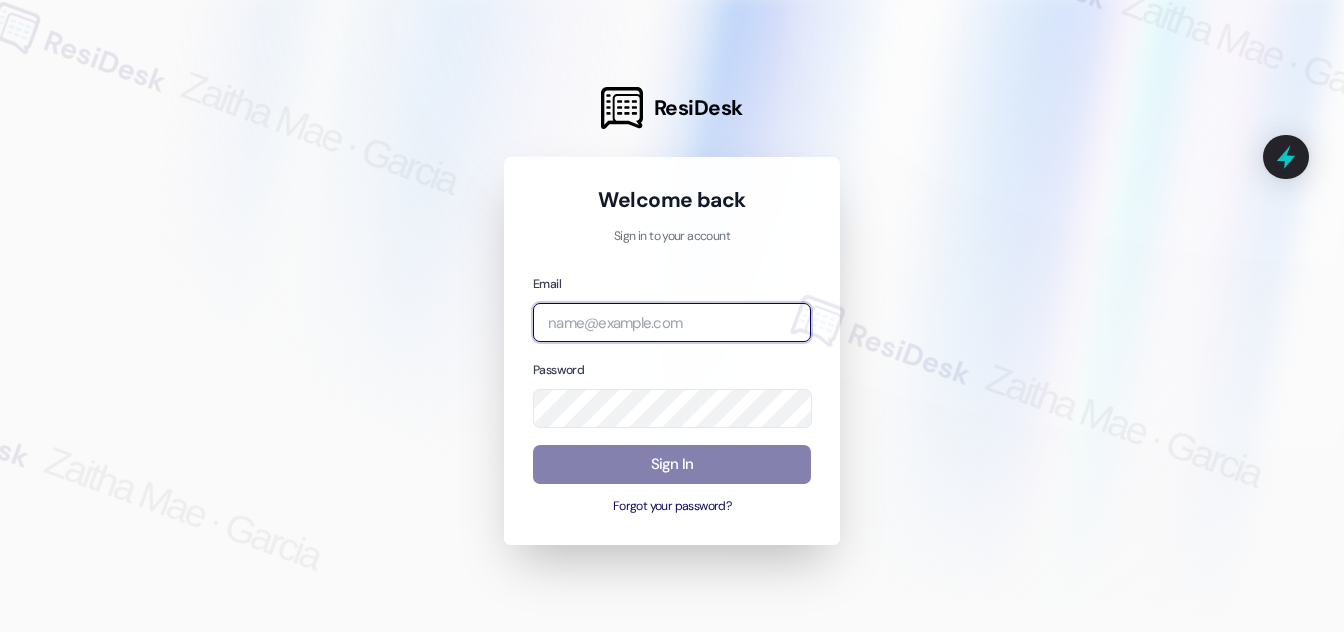 click at bounding box center (672, 322) 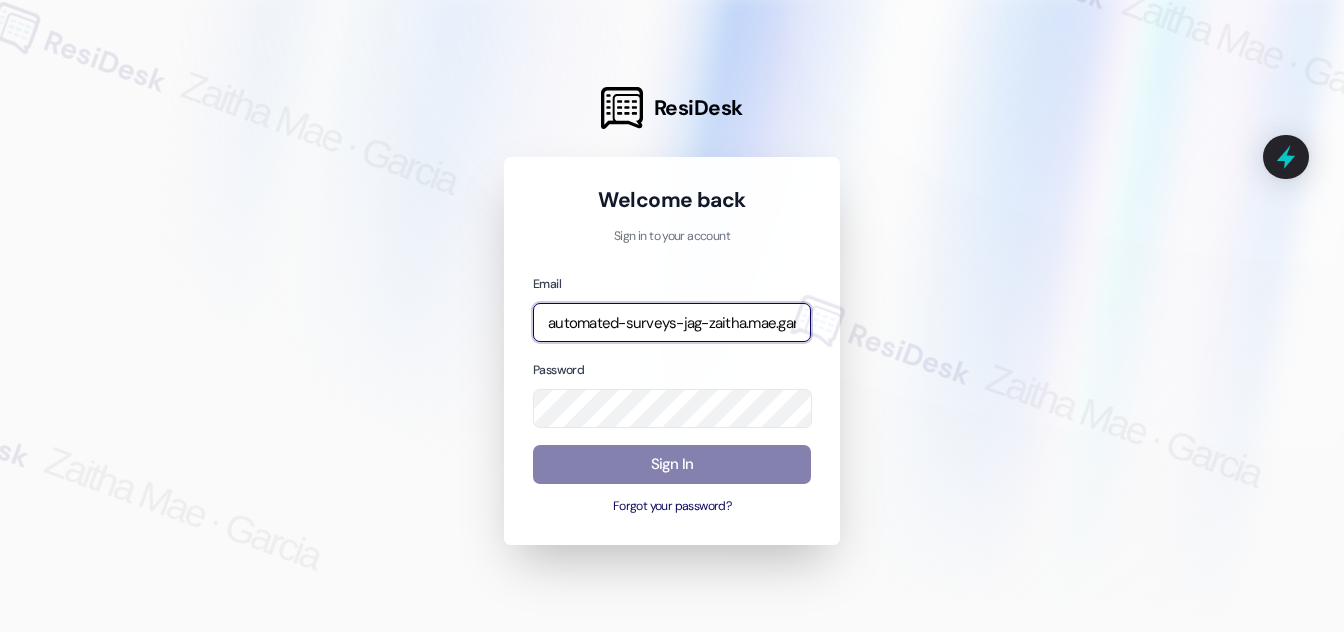 type on "automated-surveys-jag-zaitha.mae.garcia@jag.com" 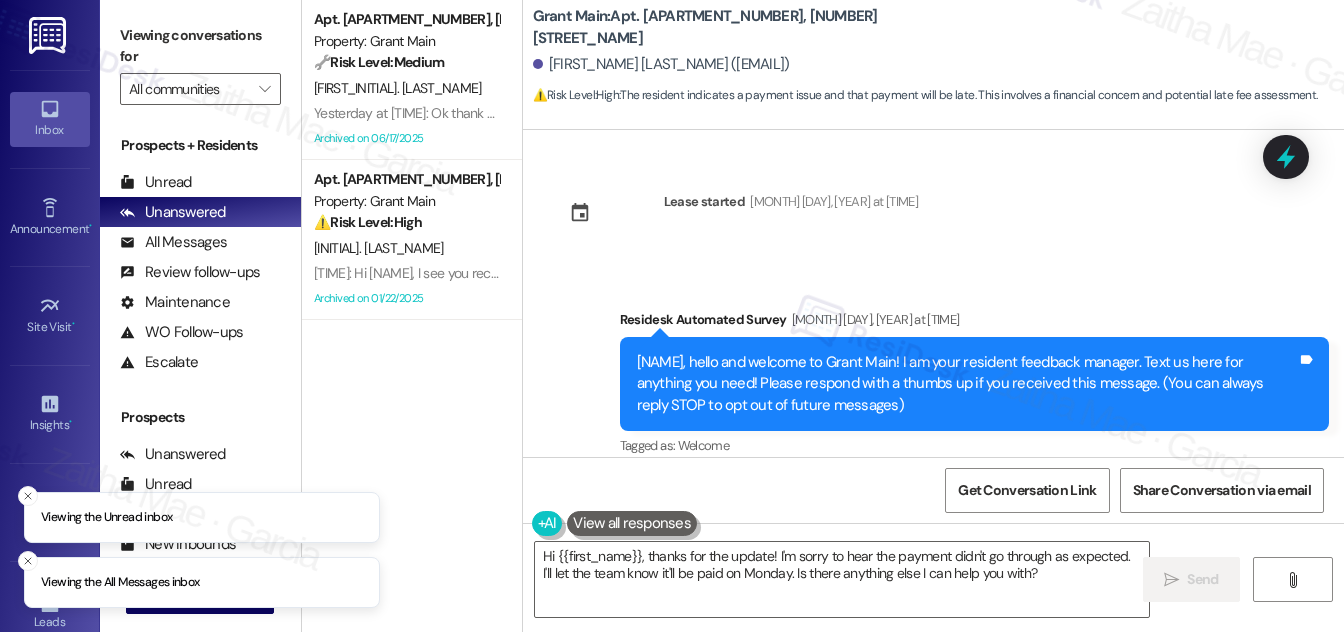 scroll, scrollTop: 0, scrollLeft: 0, axis: both 